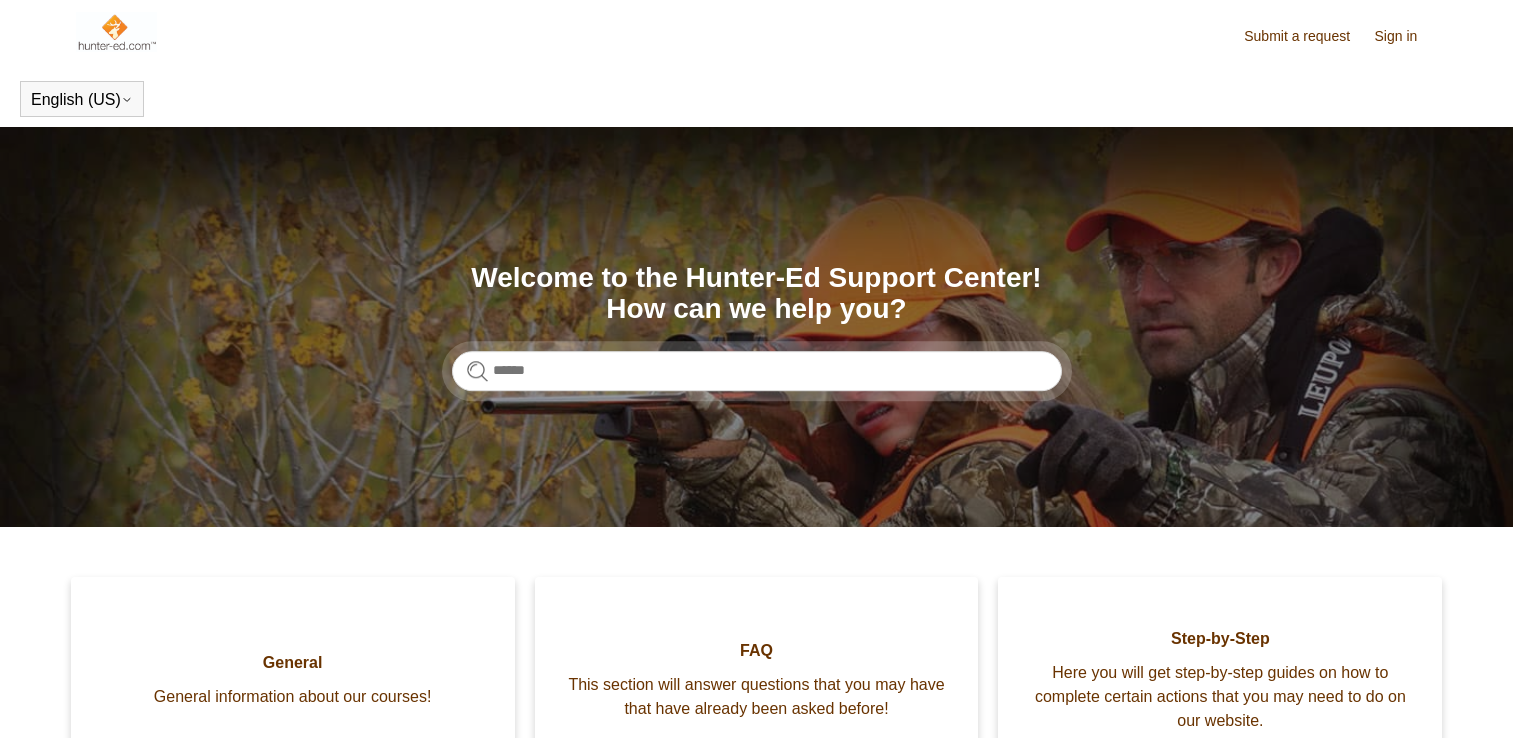 scroll, scrollTop: 0, scrollLeft: 0, axis: both 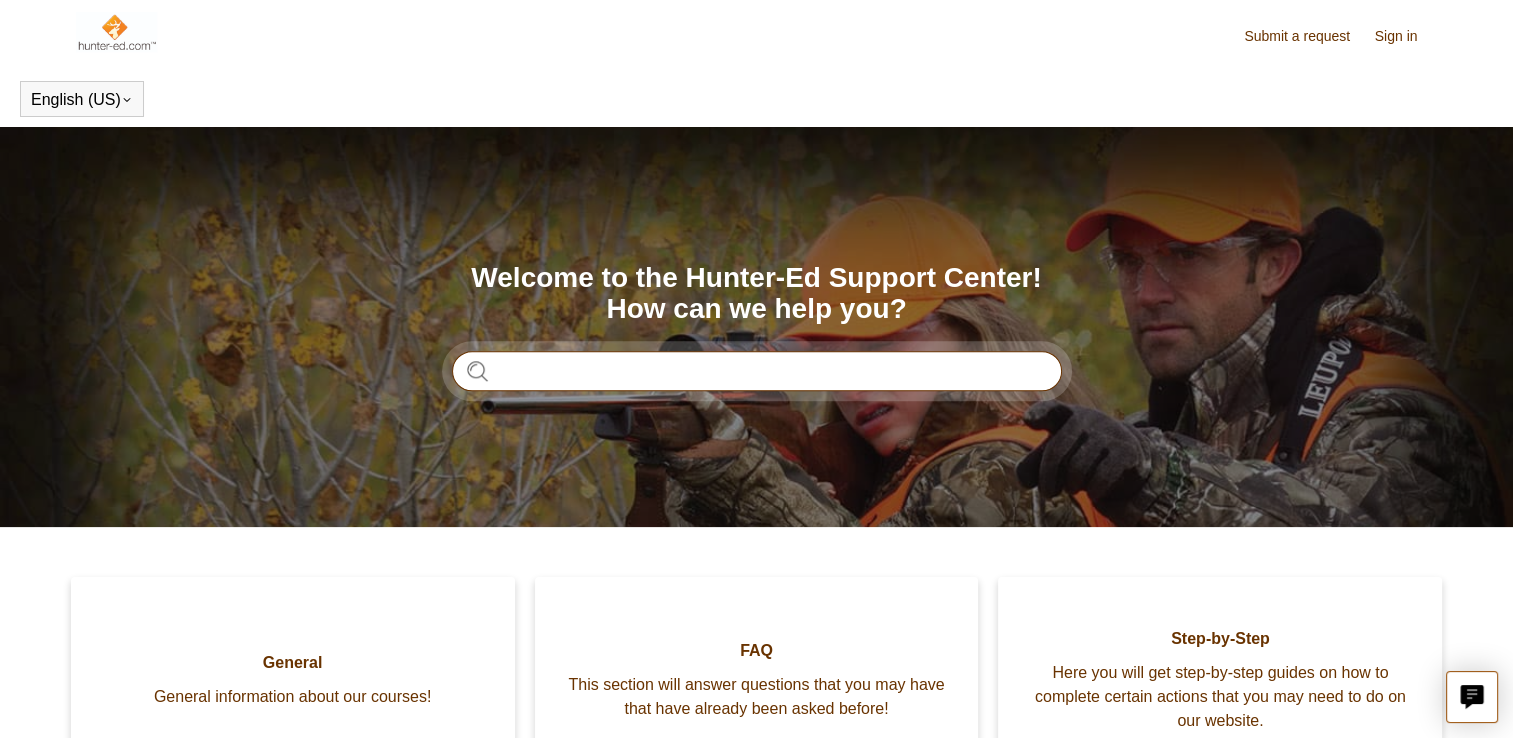 click at bounding box center [757, 371] 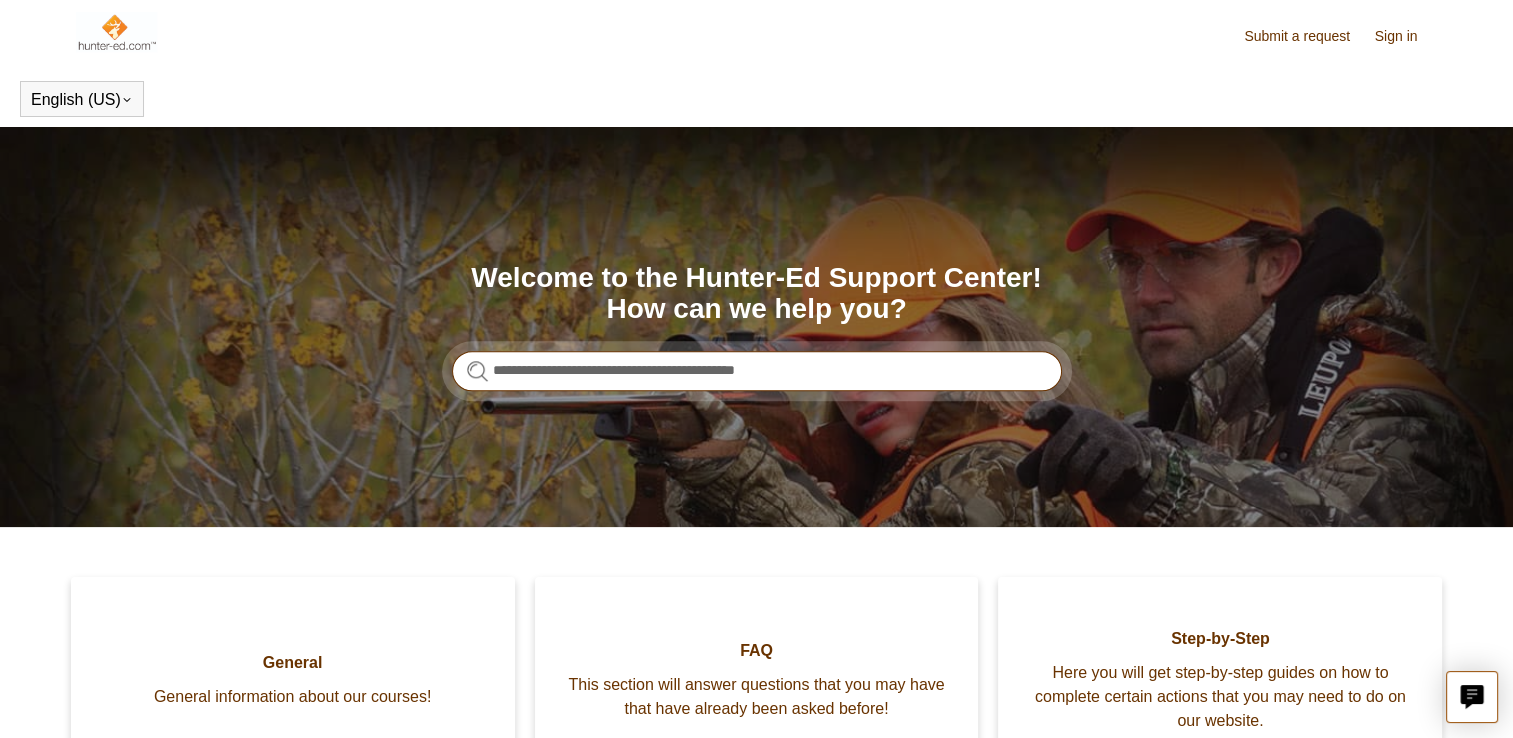 type on "**********" 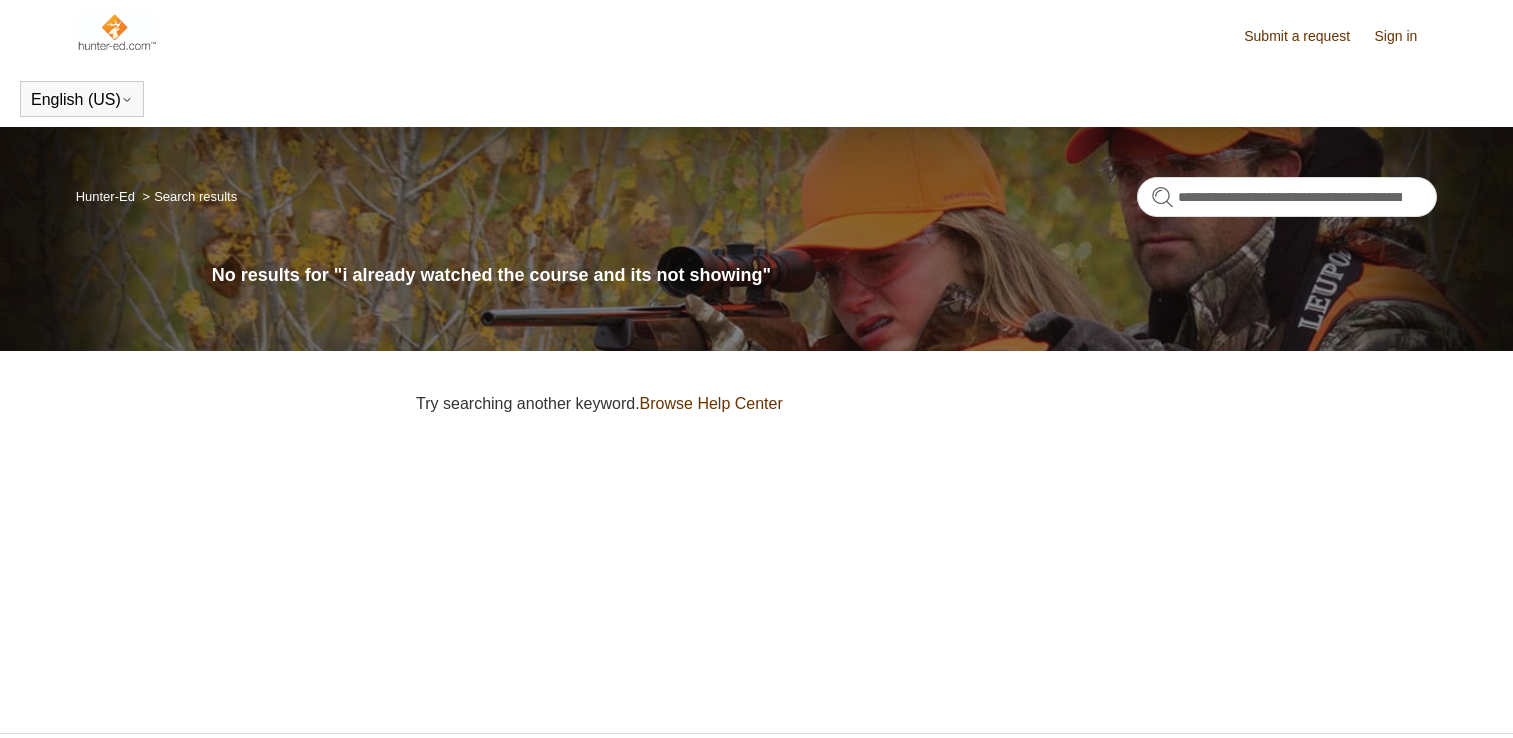 scroll, scrollTop: 0, scrollLeft: 0, axis: both 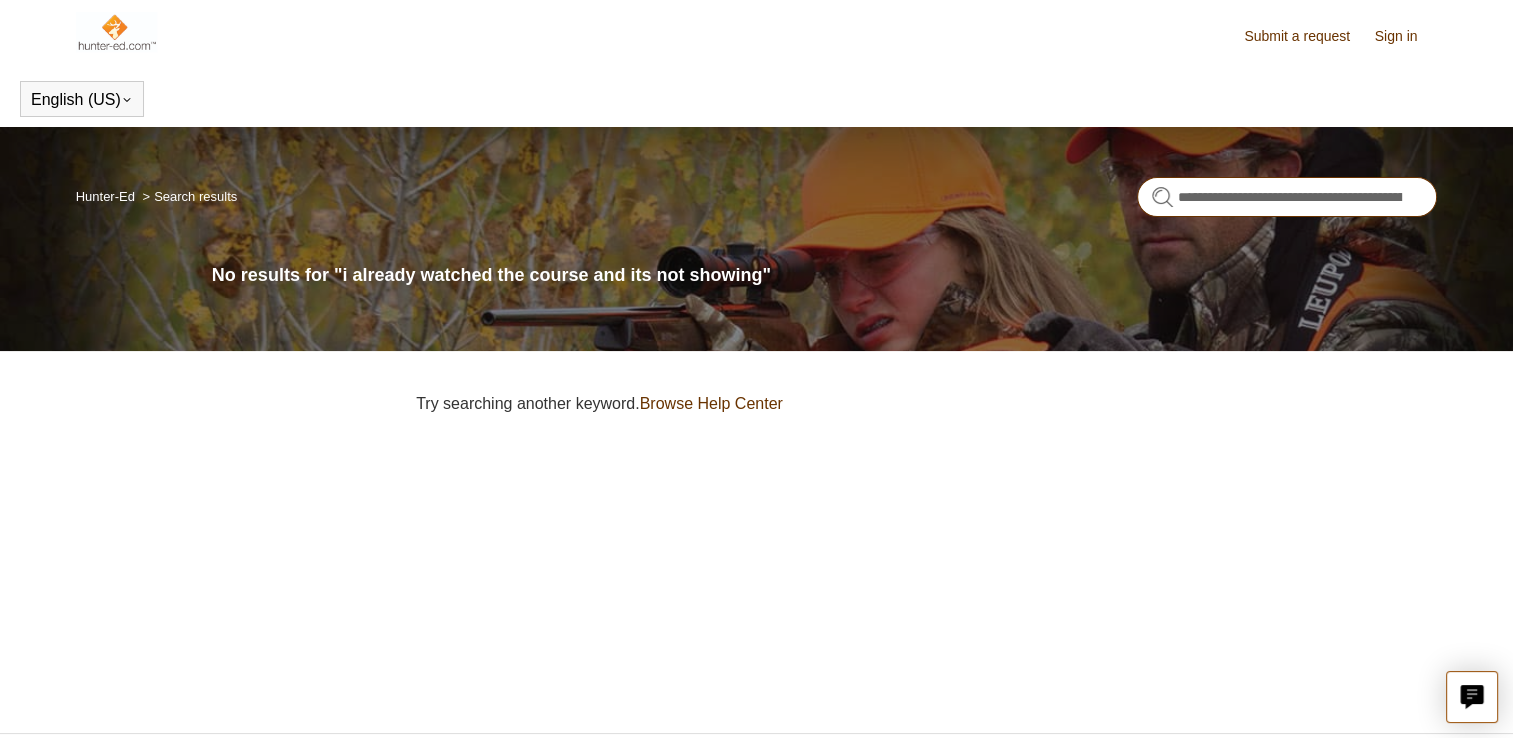 click on "**********" at bounding box center (1287, 197) 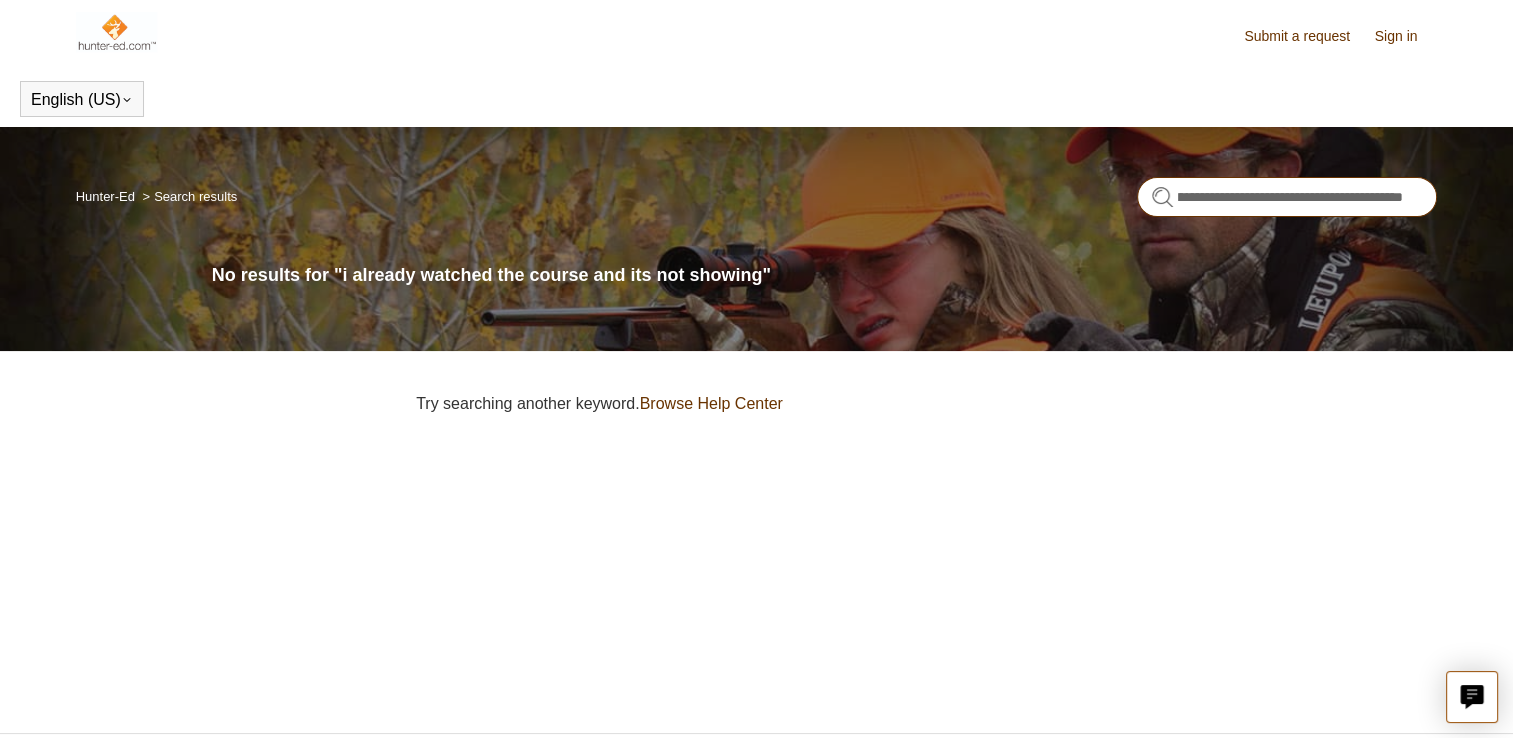 scroll, scrollTop: 0, scrollLeft: 104, axis: horizontal 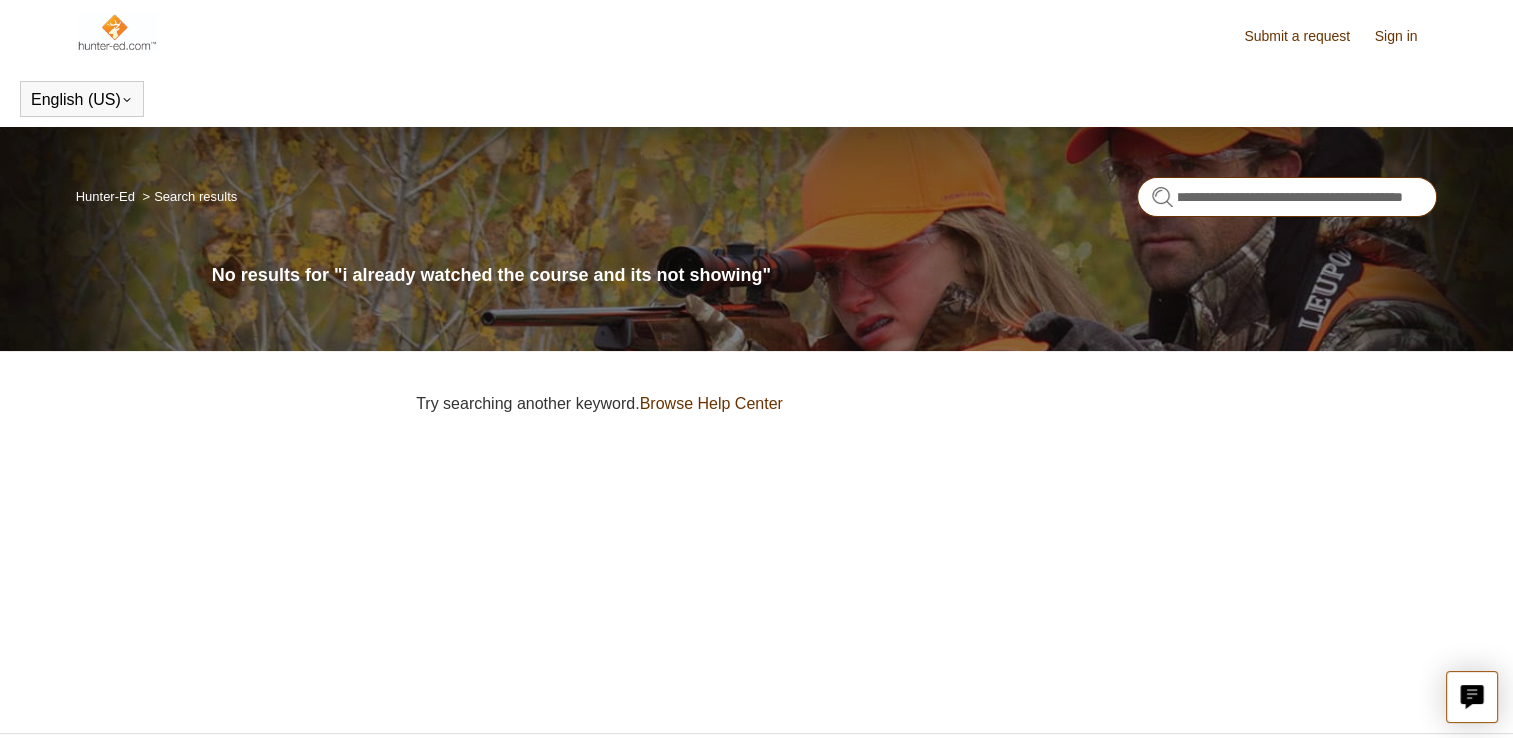 type on "**********" 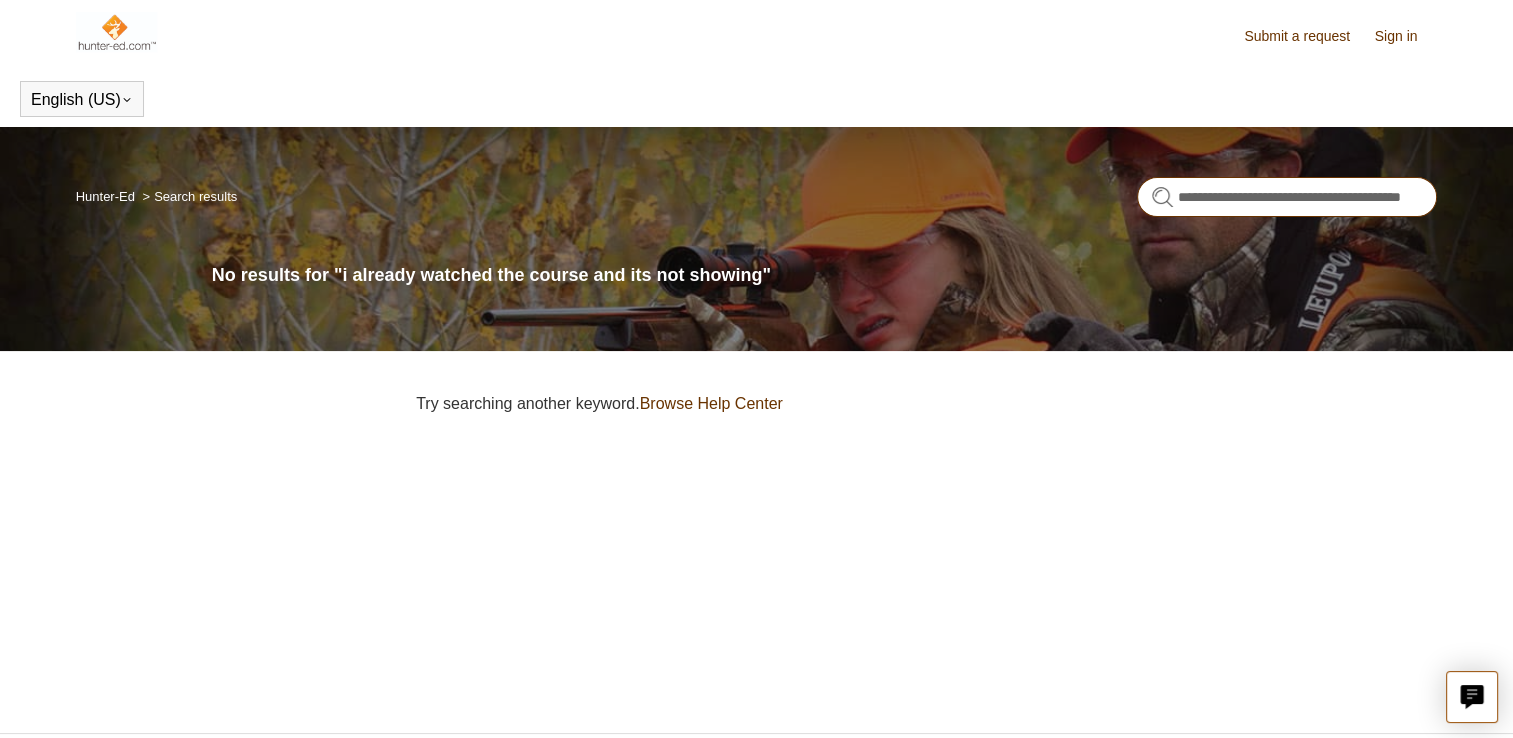 scroll, scrollTop: 0, scrollLeft: 53, axis: horizontal 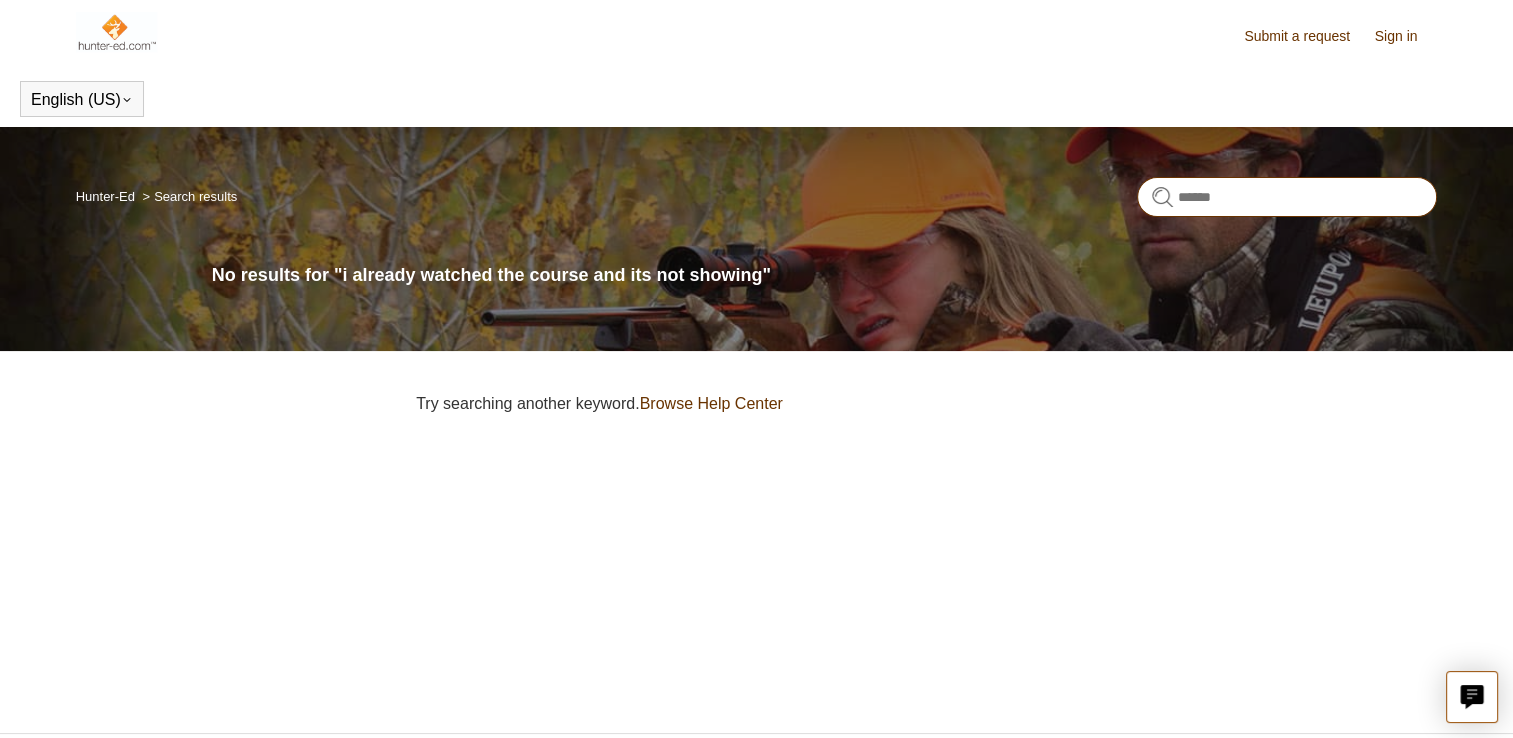 click at bounding box center (1287, 197) 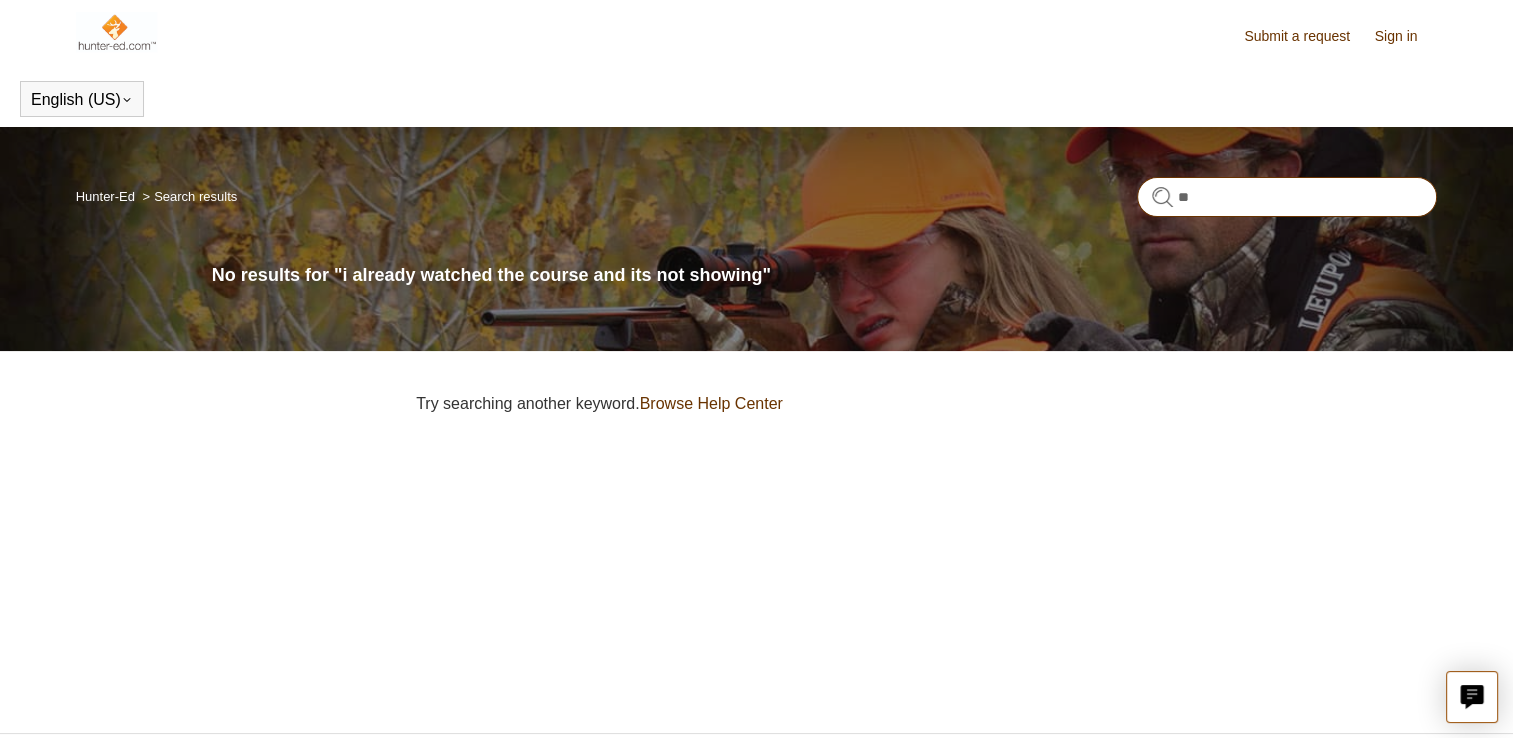 type on "*" 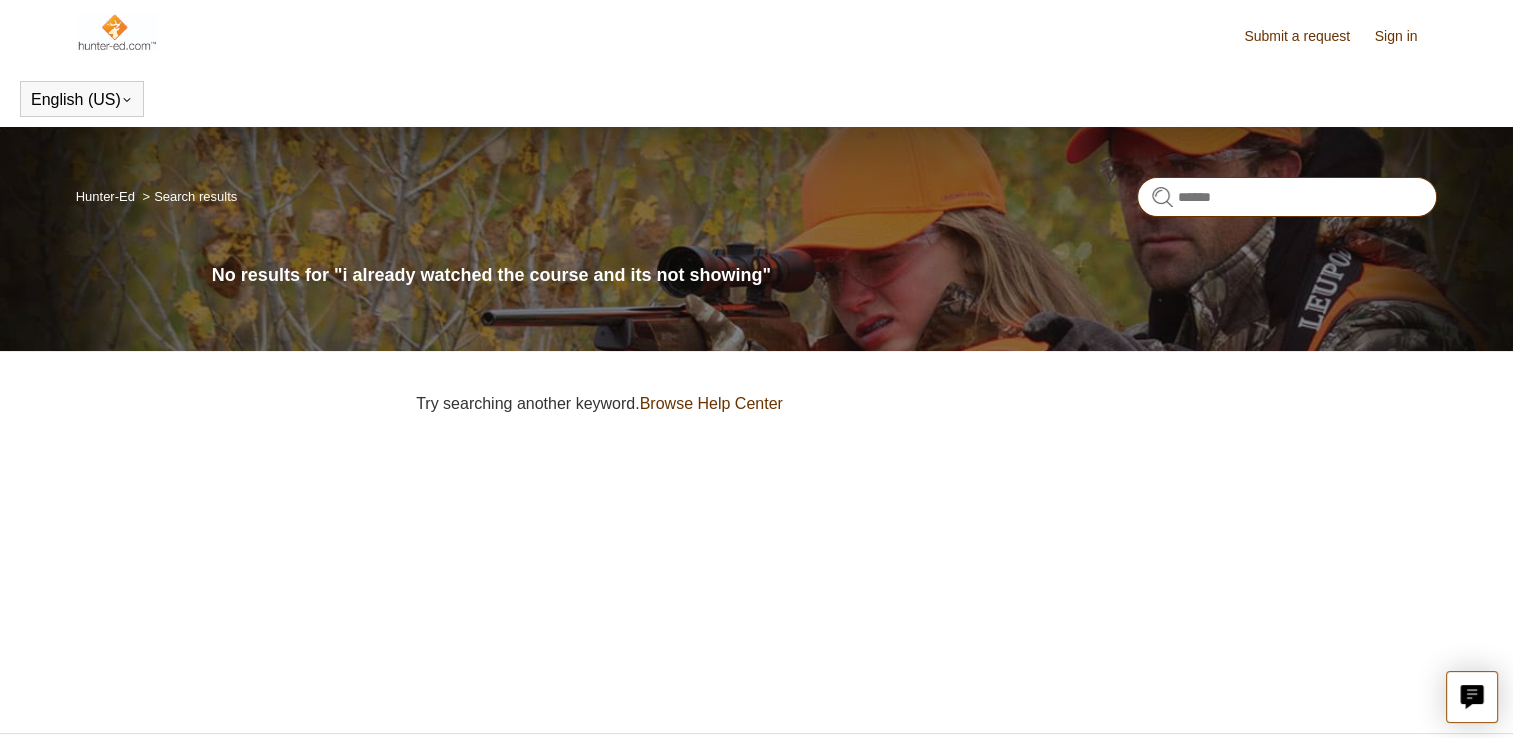 type 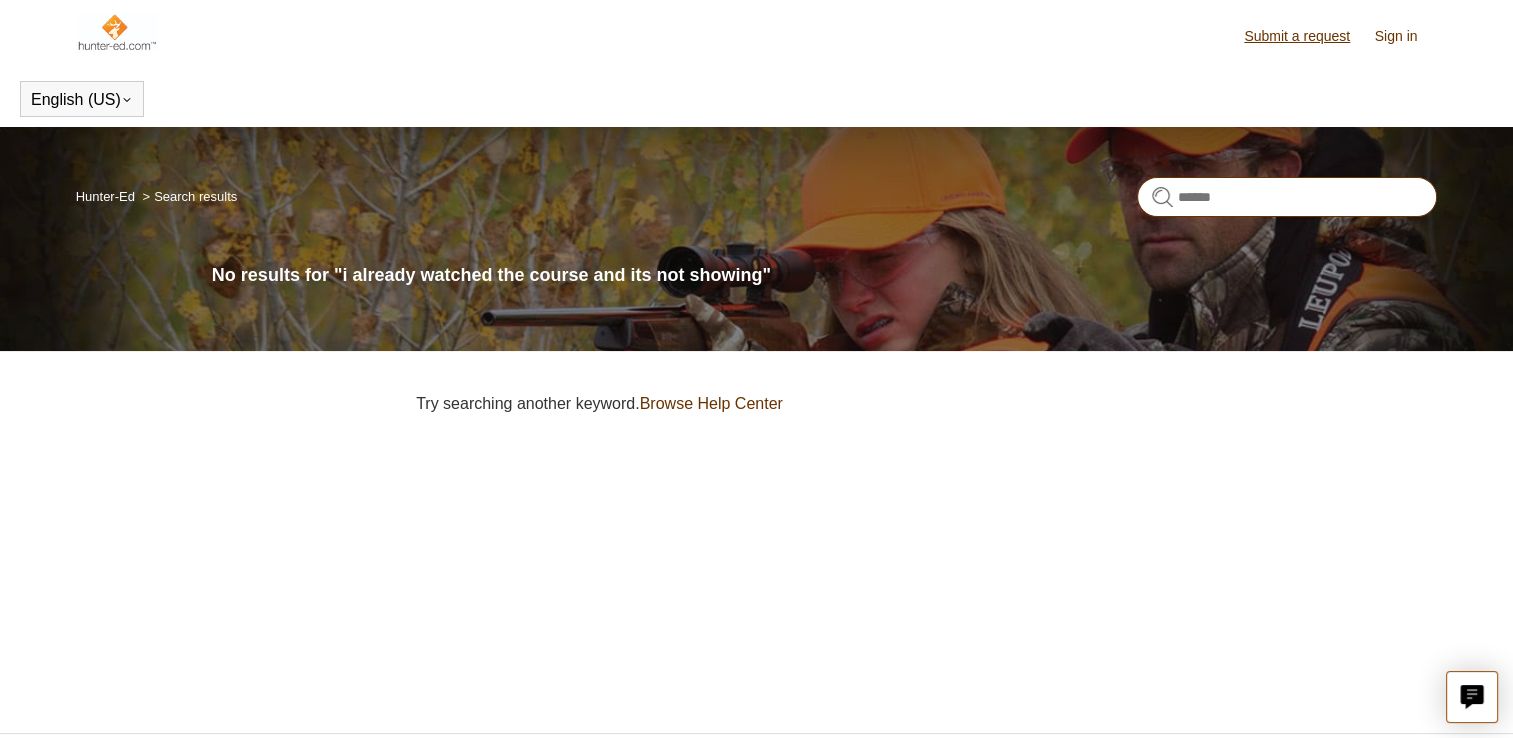 click on "Submit a request" at bounding box center (1307, 36) 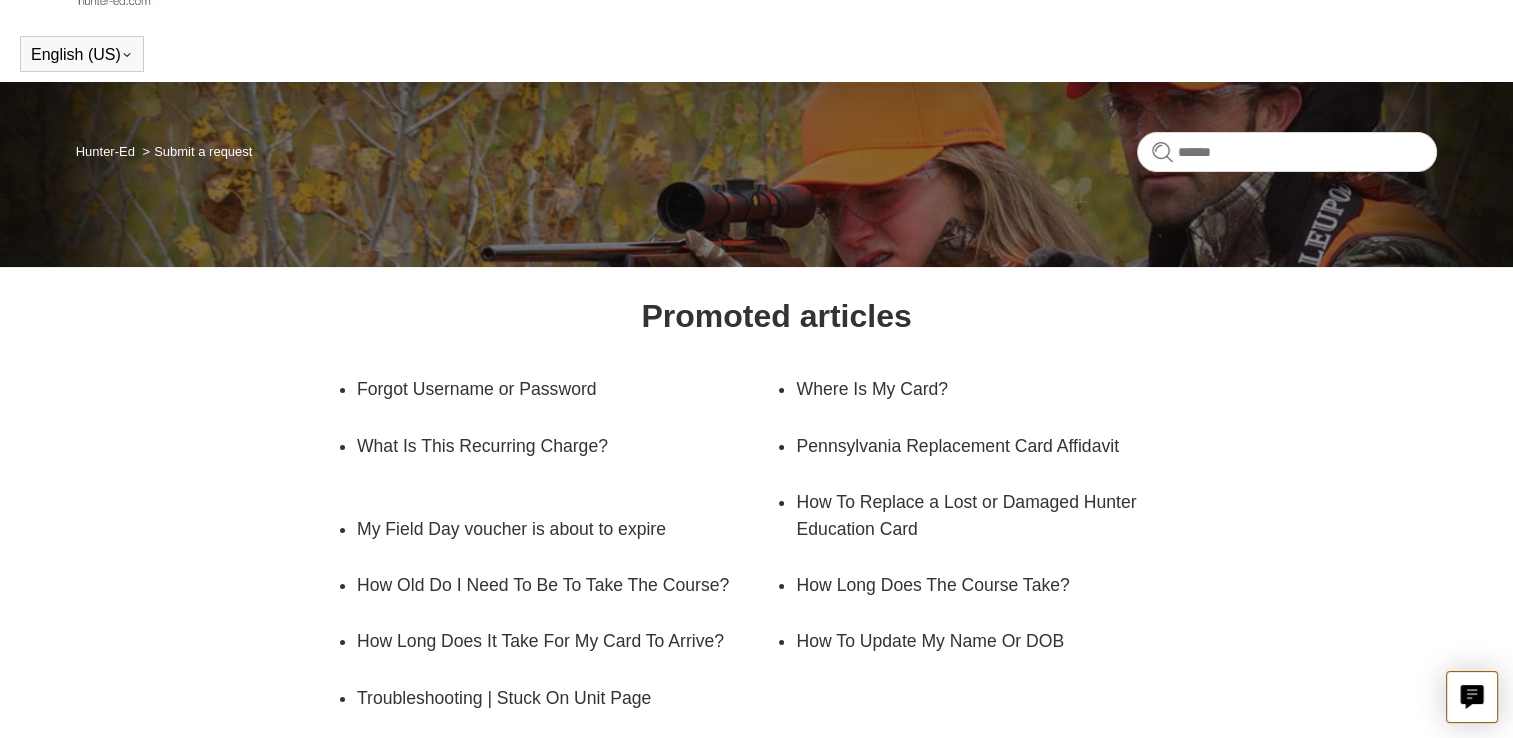 scroll, scrollTop: 0, scrollLeft: 0, axis: both 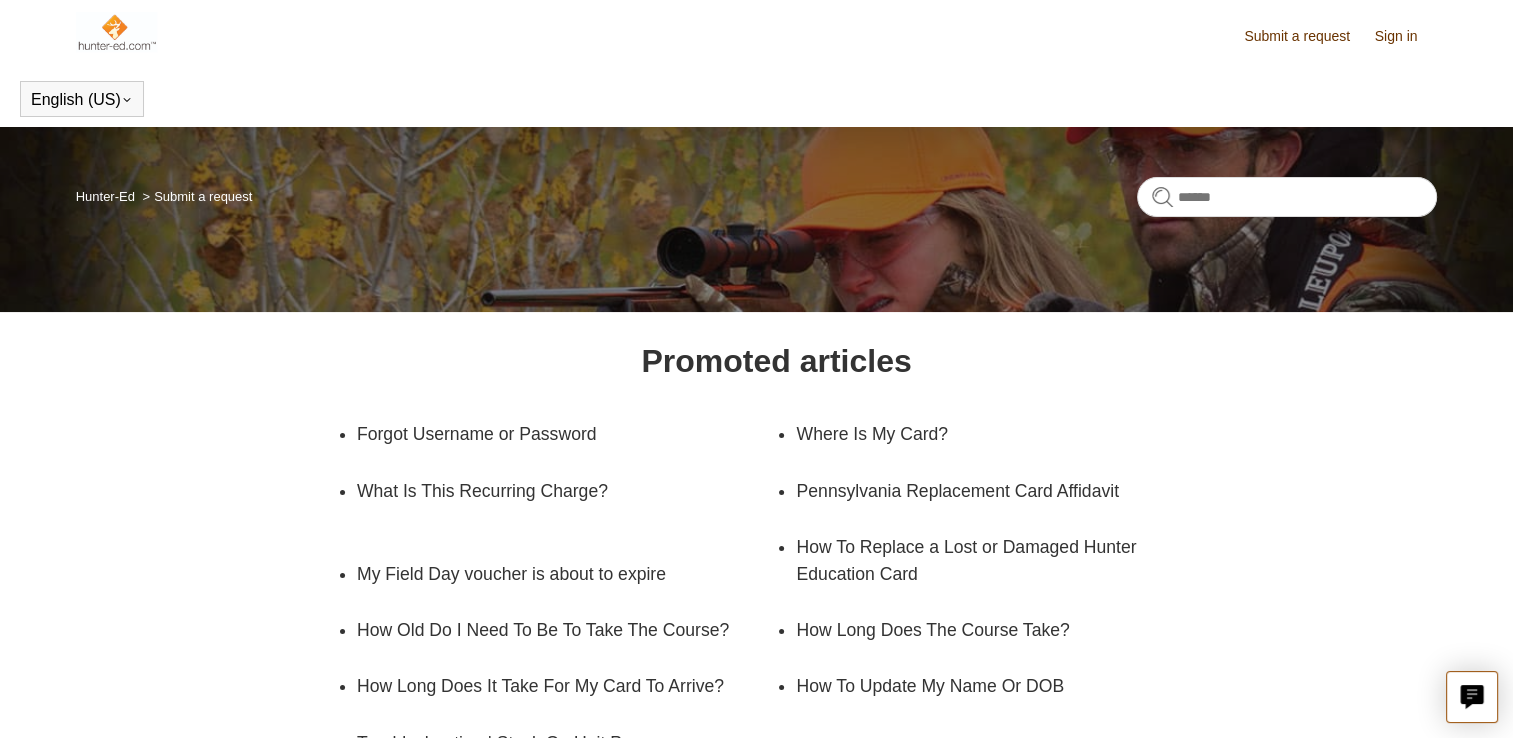 click on "Promoted articles
Forgot Username or Password
Where Is My Card?
What Is This Recurring Charge?
Pennsylvania Replacement Card Affidavit
My Field Day voucher is about to expire
How To Replace a Lost or Damaged Hunter Education Card
How Old Do I Need To Be To Take The Course?
How Long Does The Course Take?
How Long Does It Take For My Card To Arrive?" at bounding box center (757, 669) 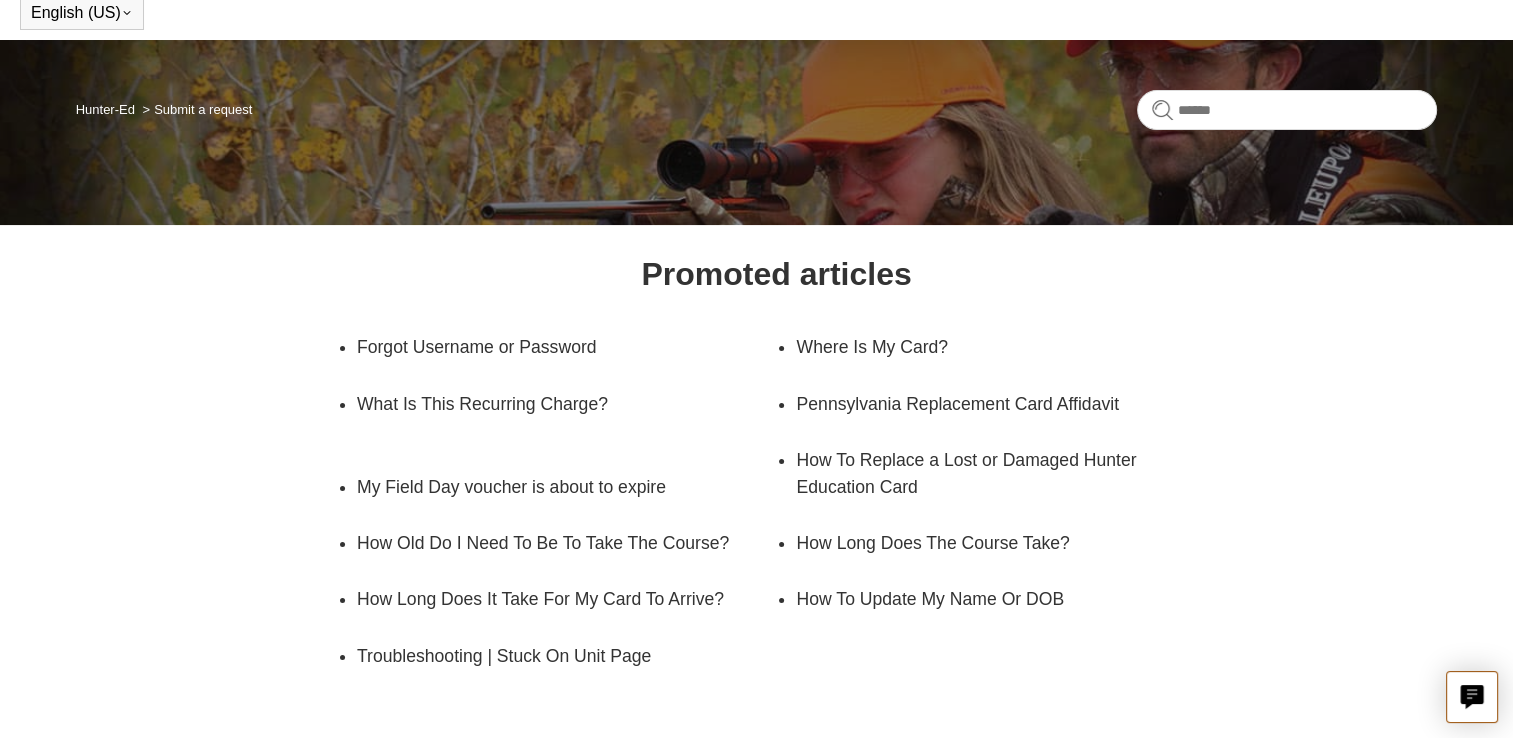 scroll, scrollTop: 95, scrollLeft: 0, axis: vertical 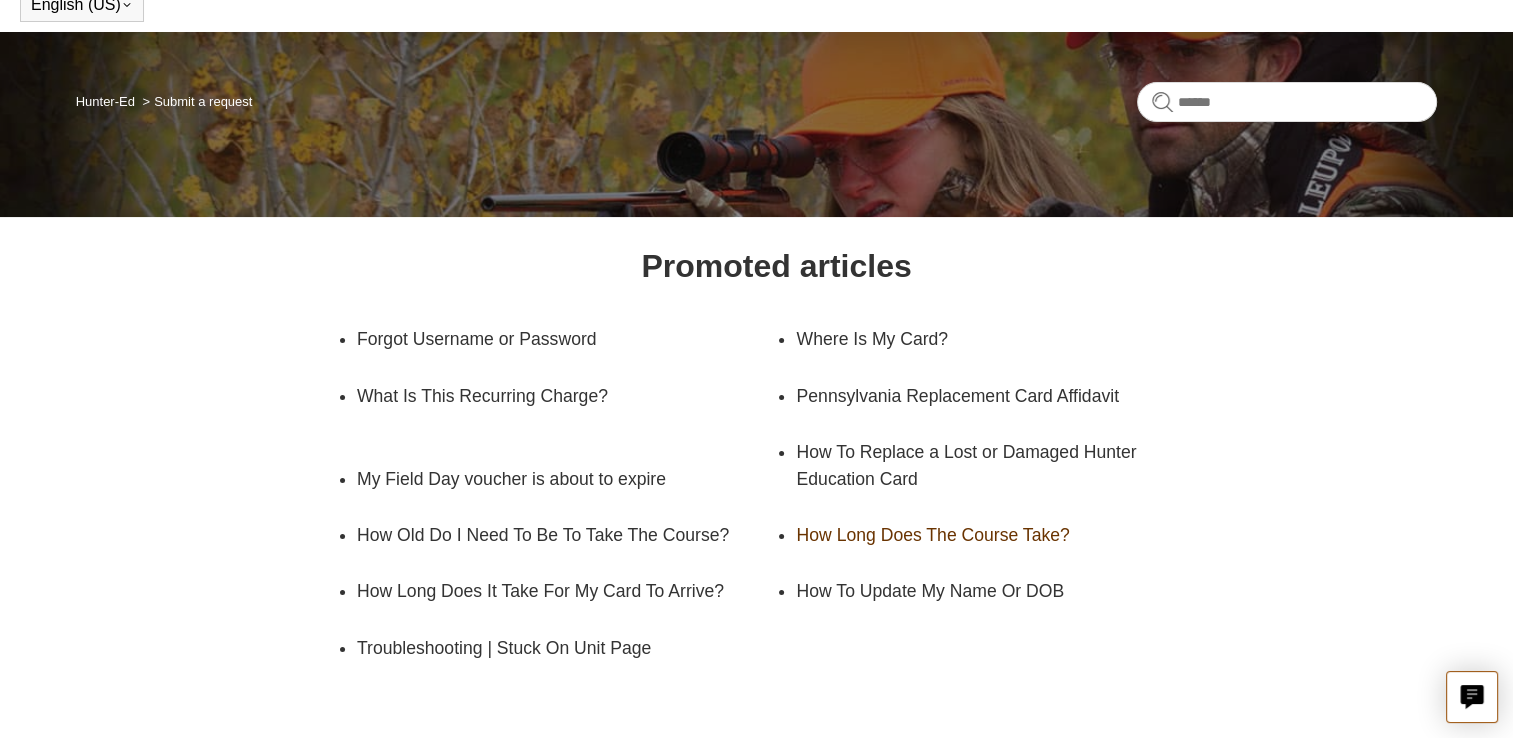 click on "How Long Does The Course Take?" at bounding box center [991, 535] 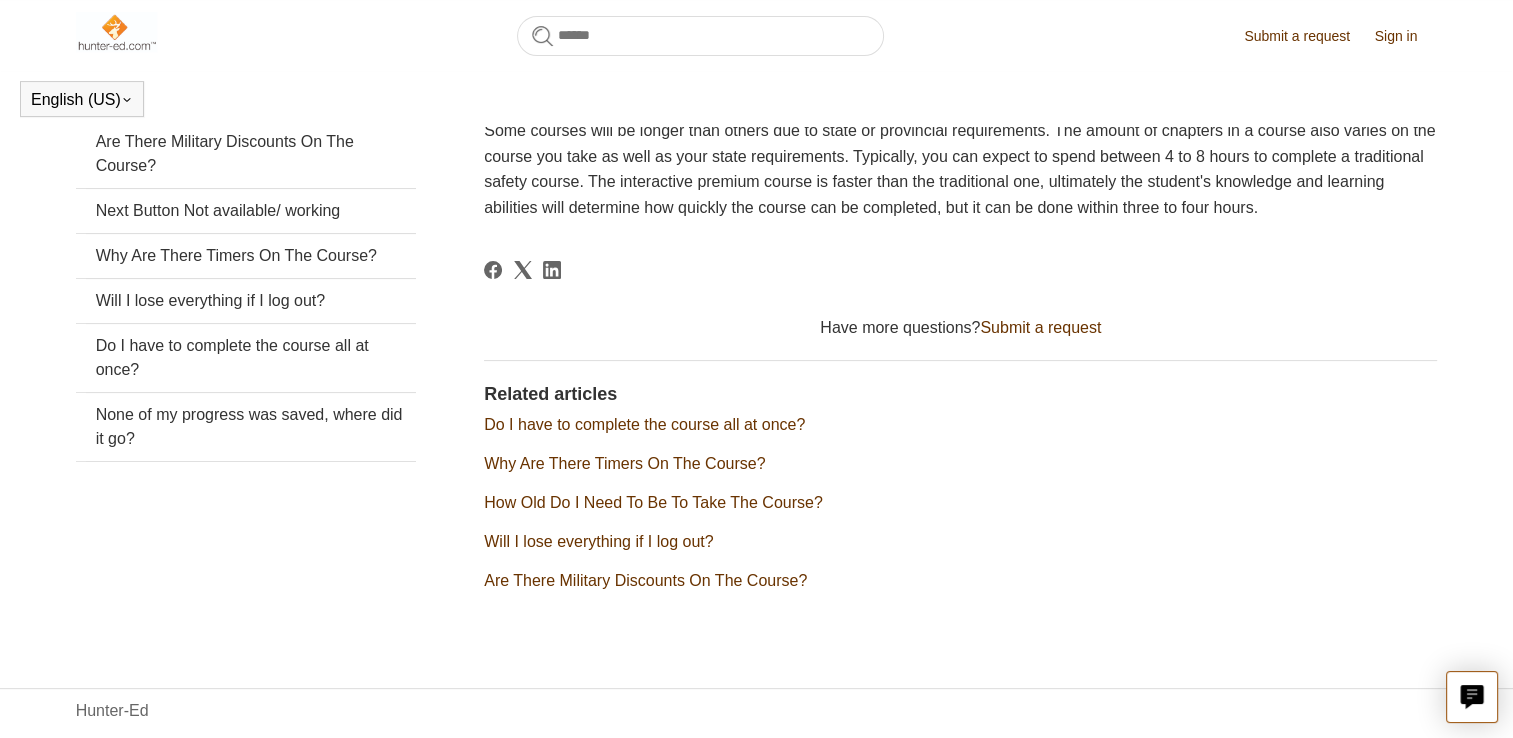 scroll, scrollTop: 416, scrollLeft: 0, axis: vertical 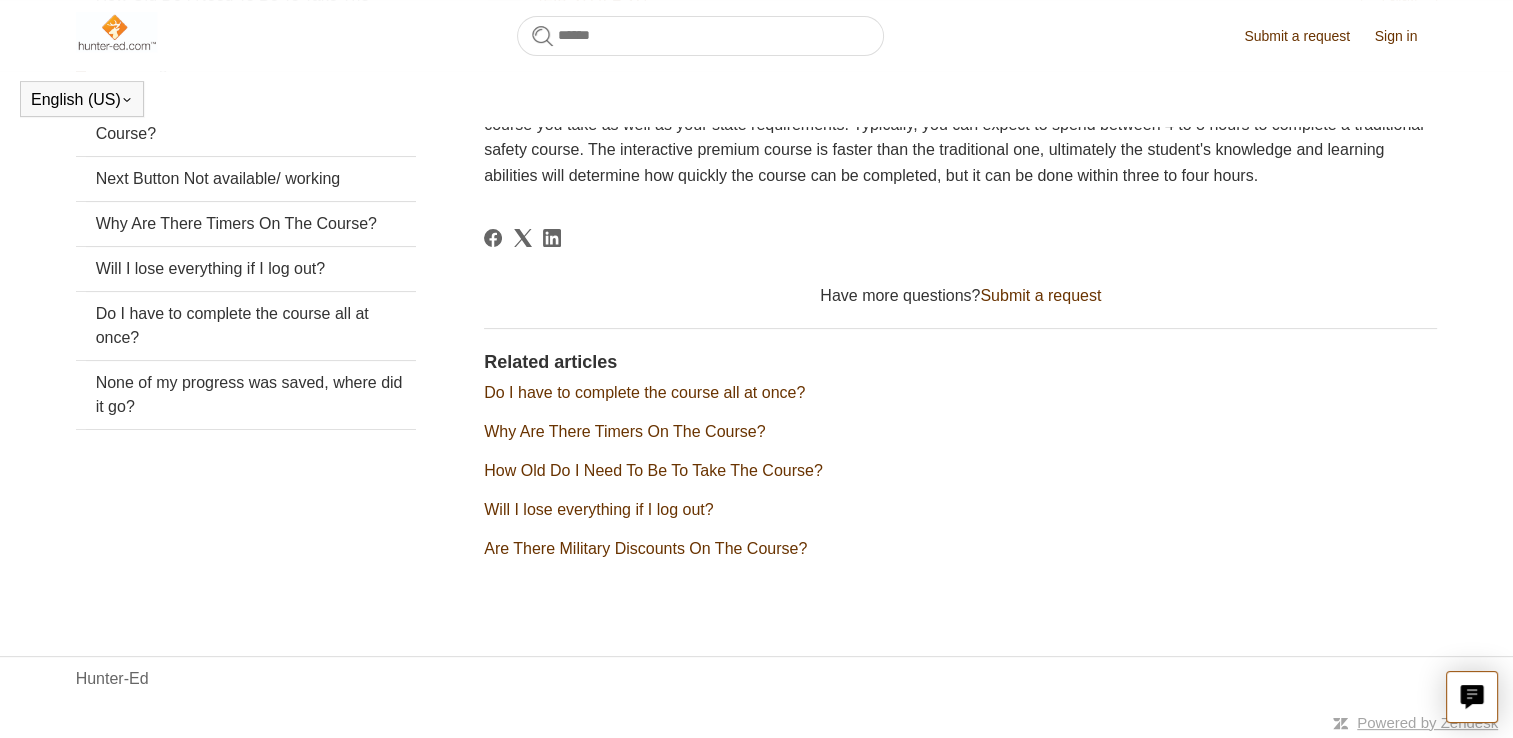 click on "Will I lose everything if I log out?" at bounding box center [598, 509] 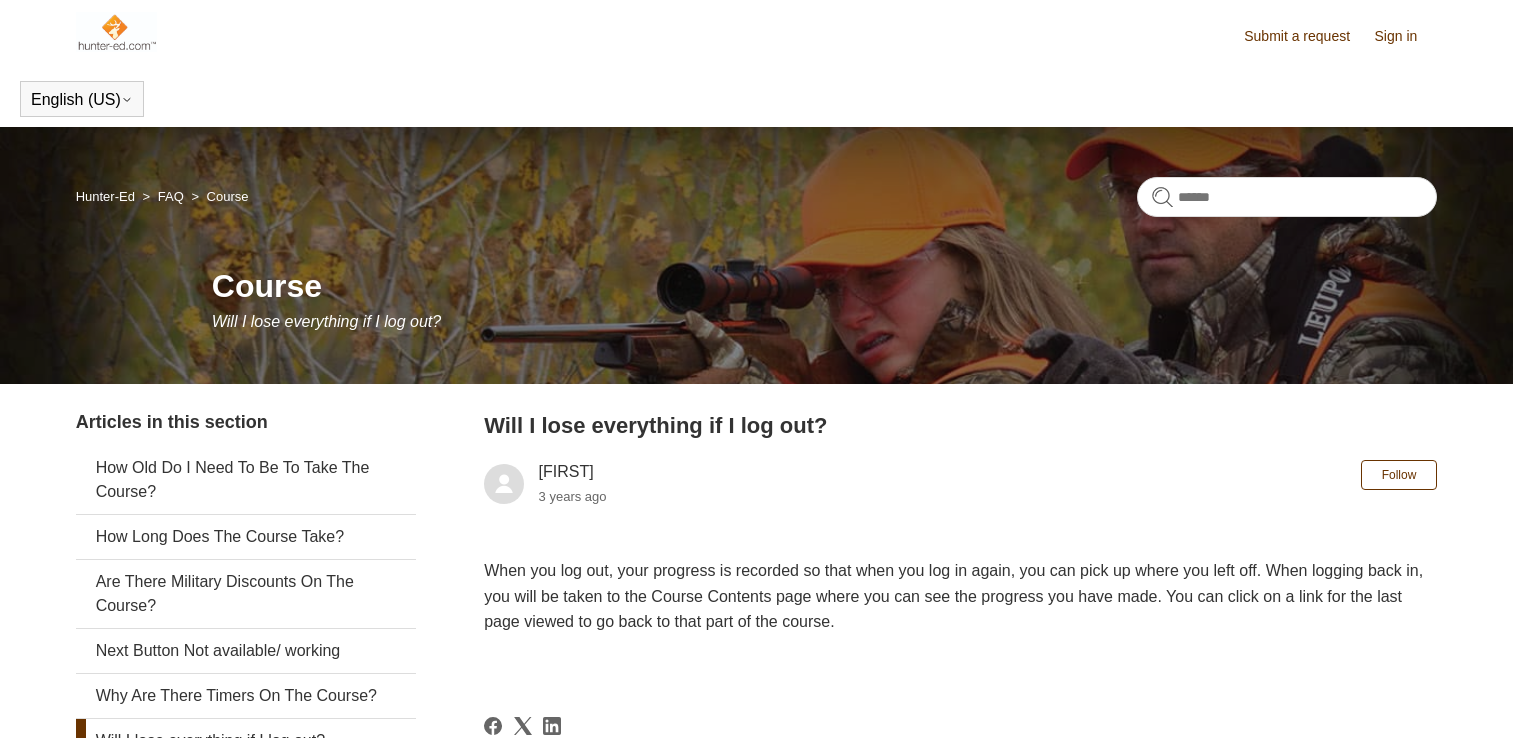 scroll, scrollTop: 0, scrollLeft: 0, axis: both 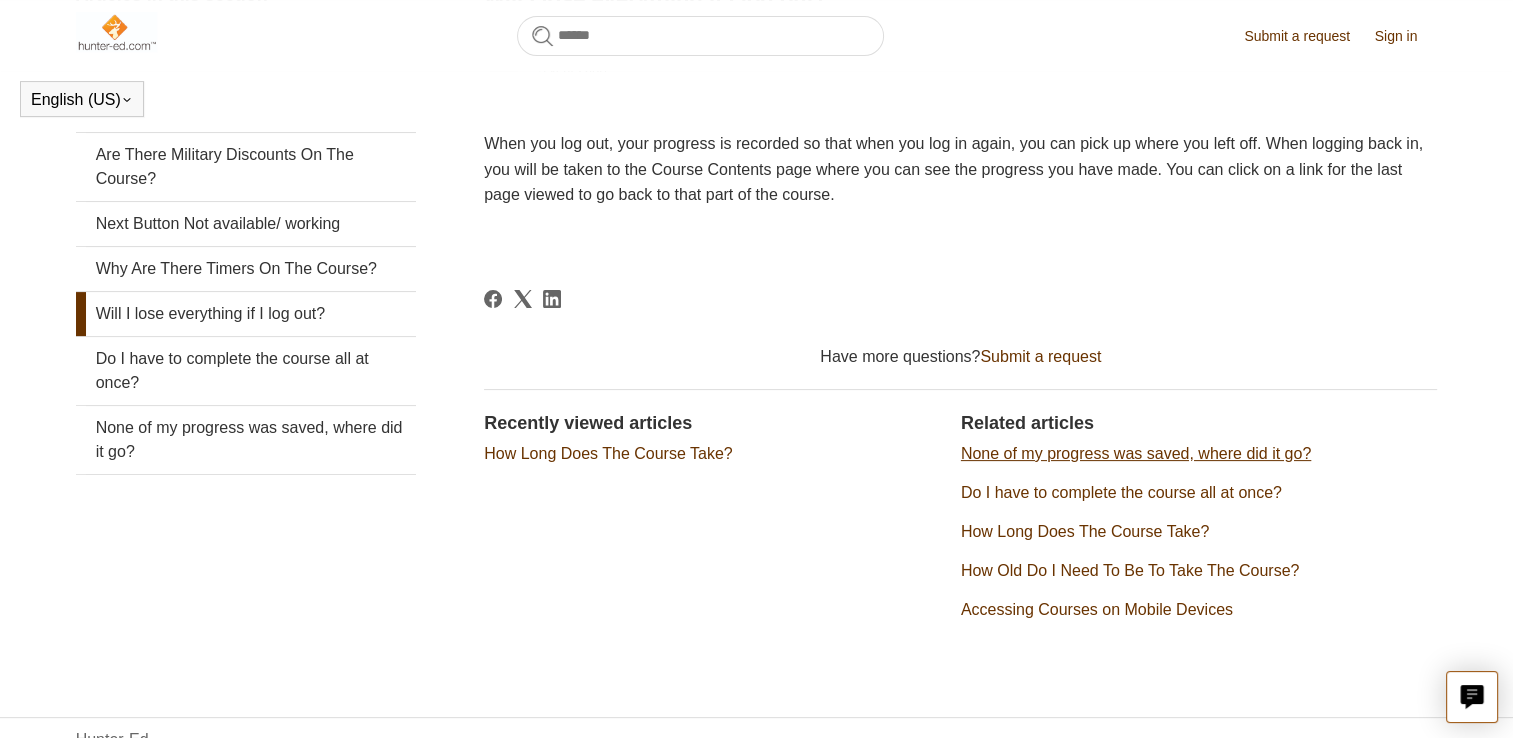 click on "None of my progress was saved, where did it go?" at bounding box center [1136, 453] 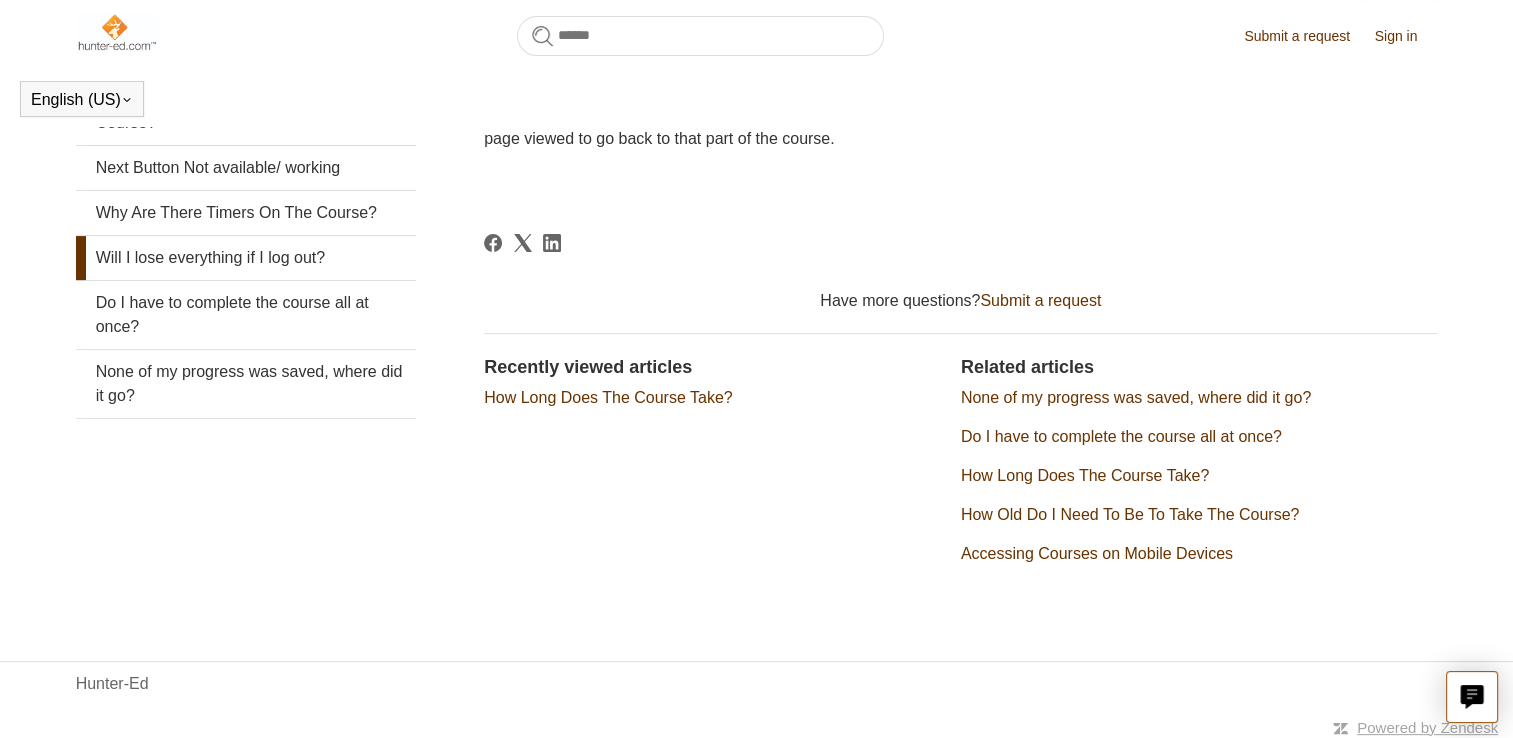 scroll, scrollTop: 371, scrollLeft: 0, axis: vertical 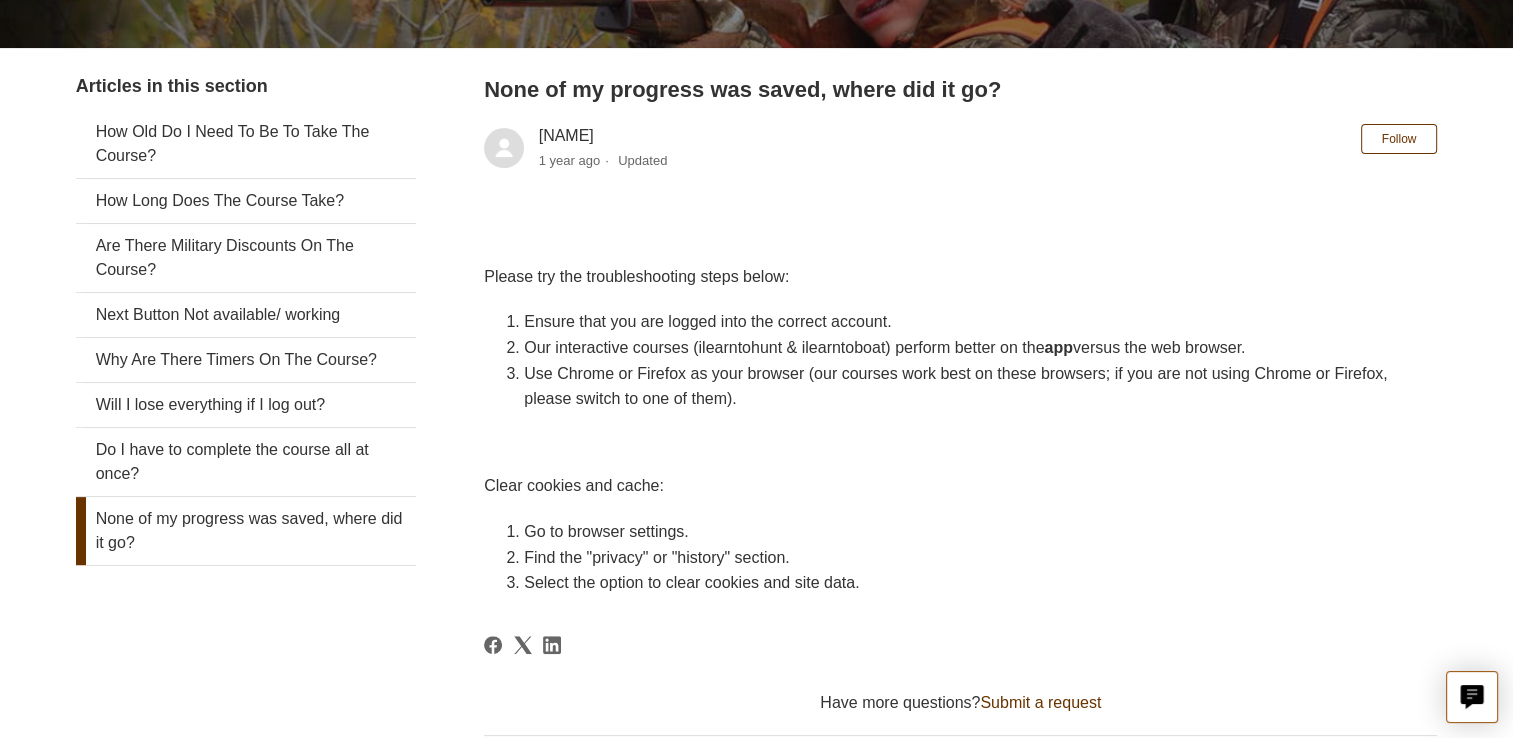 click on "Clear cookies and cache:" at bounding box center [960, 486] 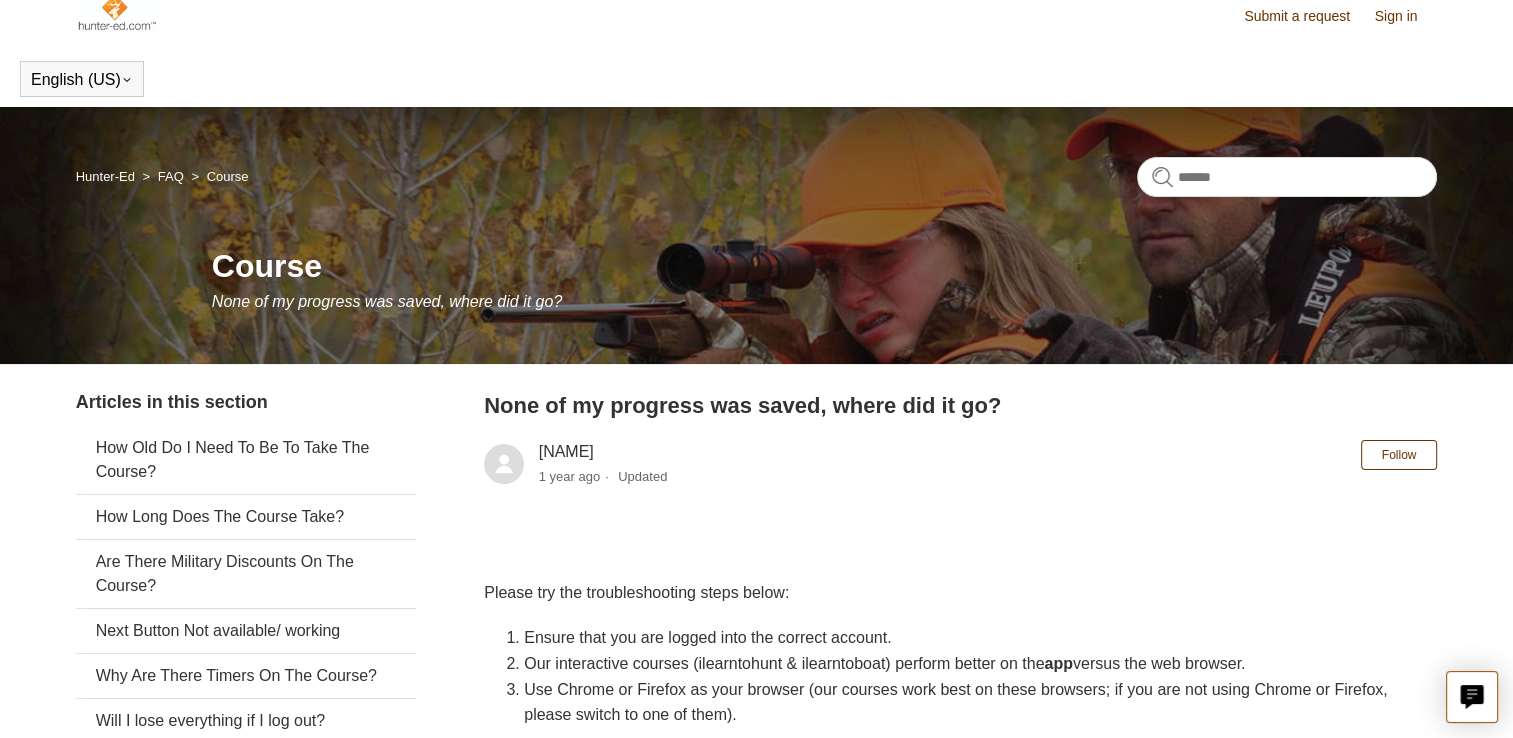 scroll, scrollTop: 0, scrollLeft: 0, axis: both 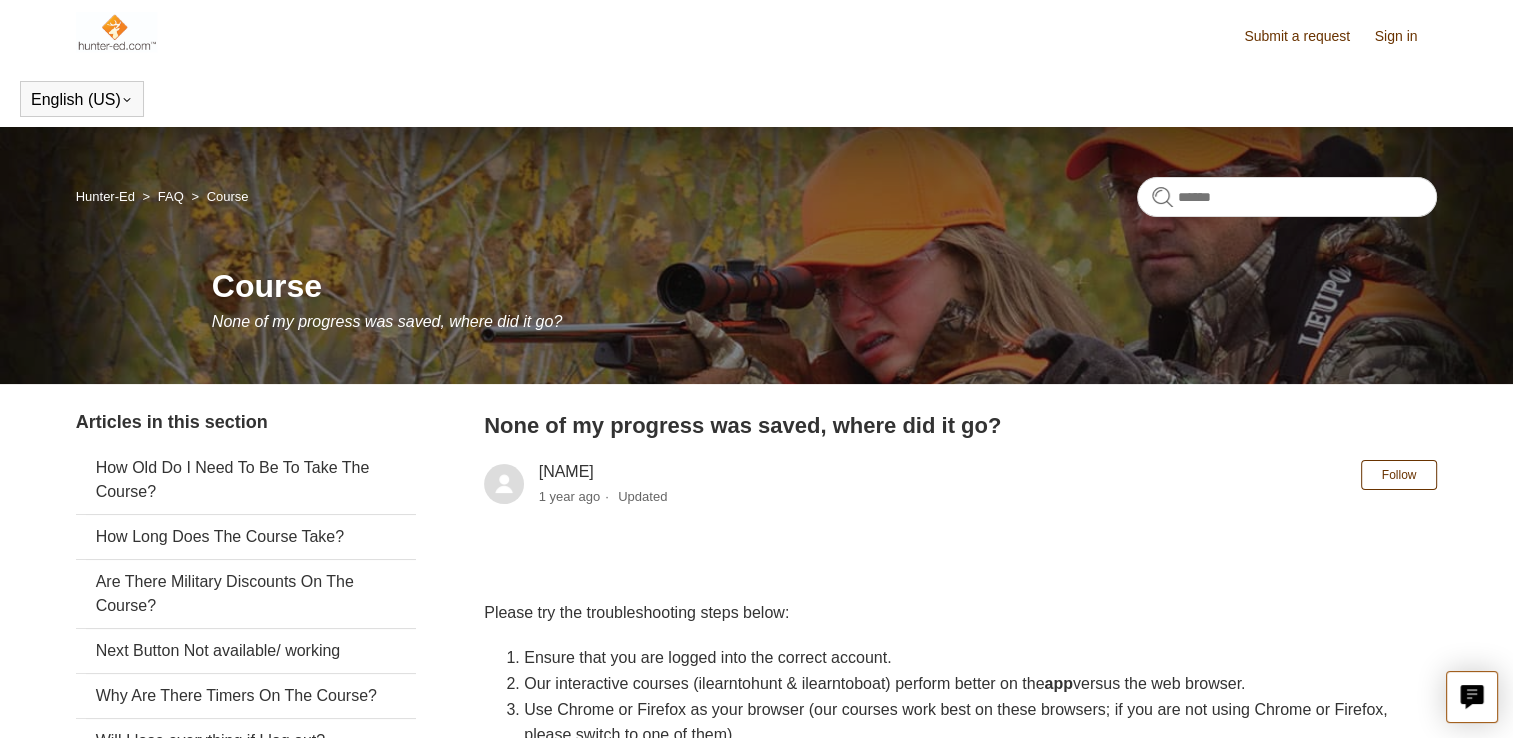 click 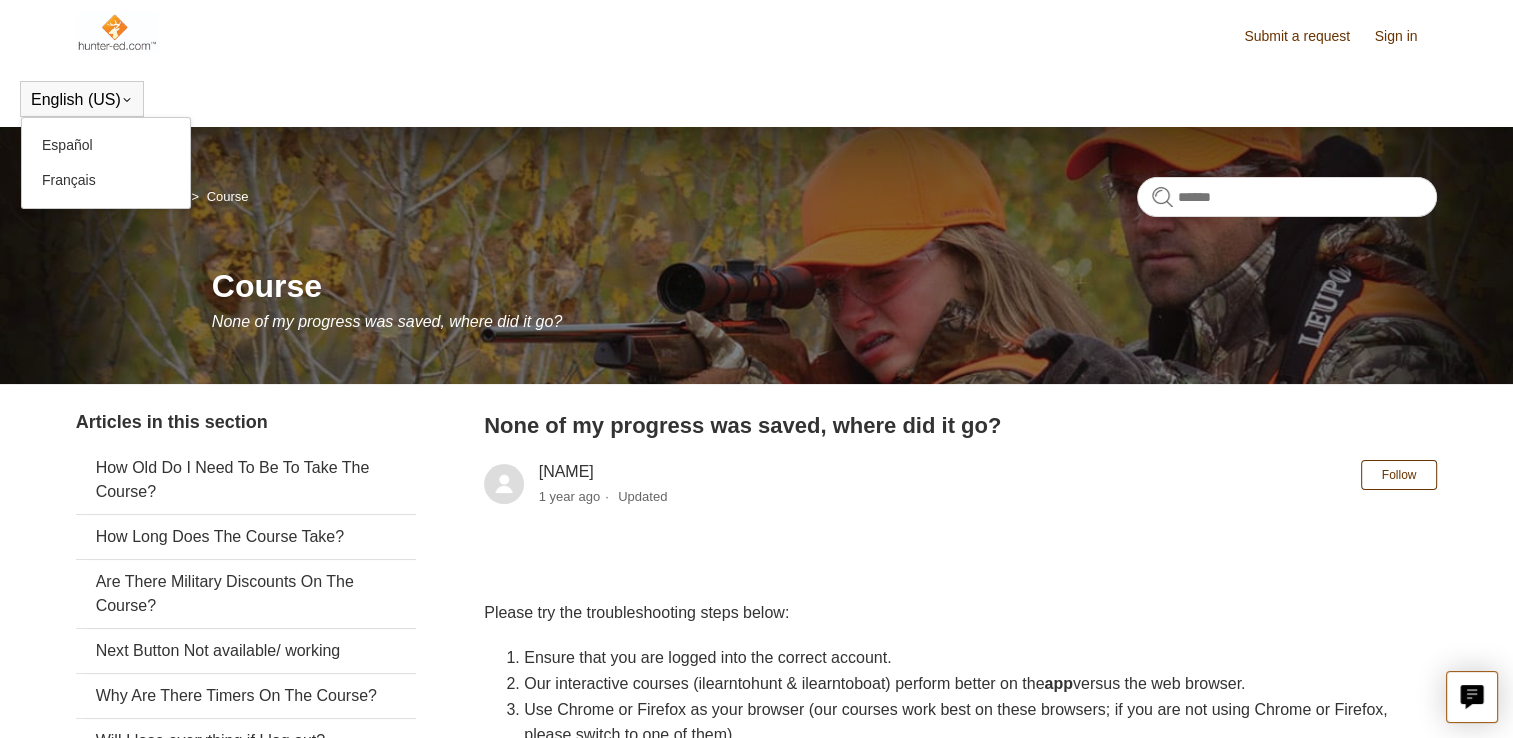 click 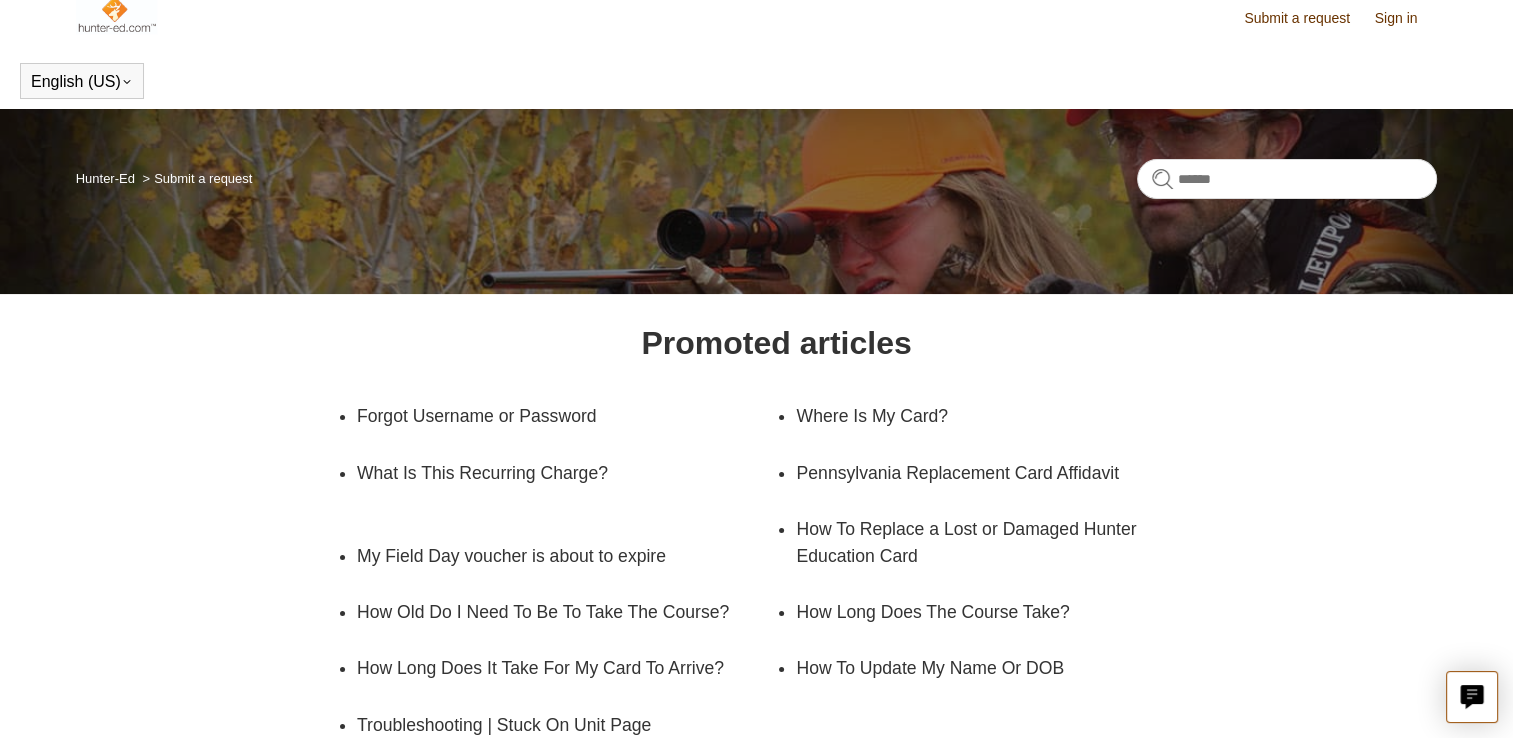 scroll, scrollTop: 0, scrollLeft: 0, axis: both 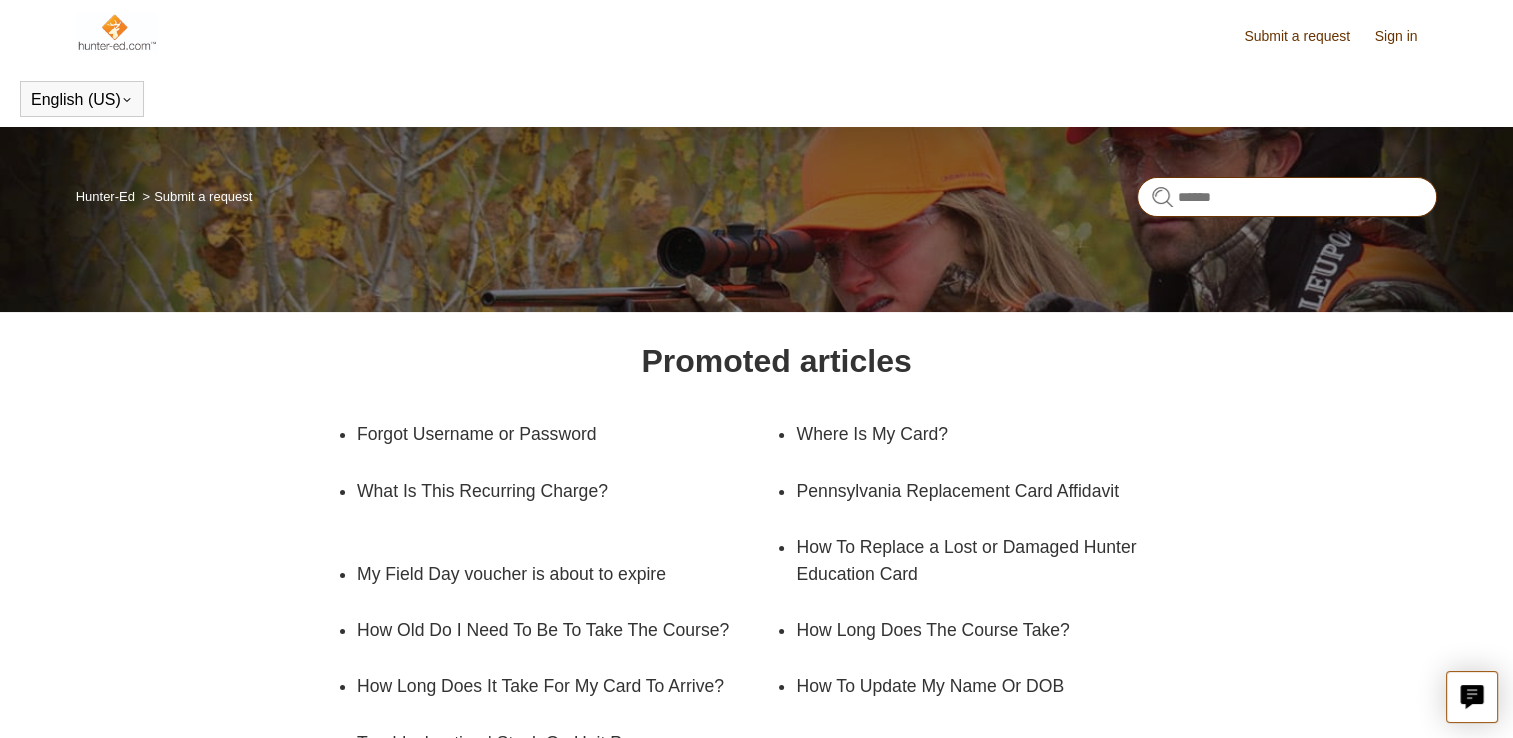 click at bounding box center (1287, 197) 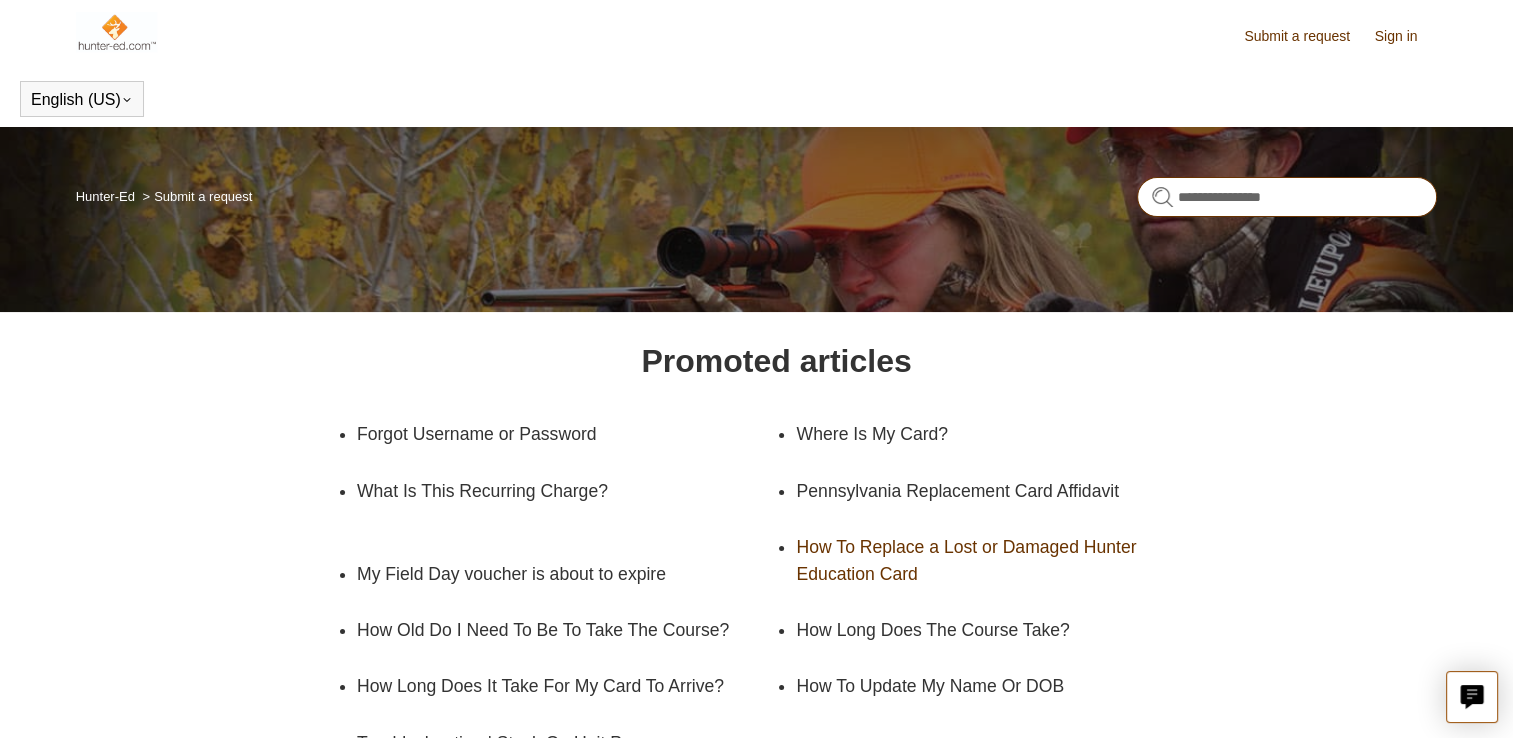 type on "**********" 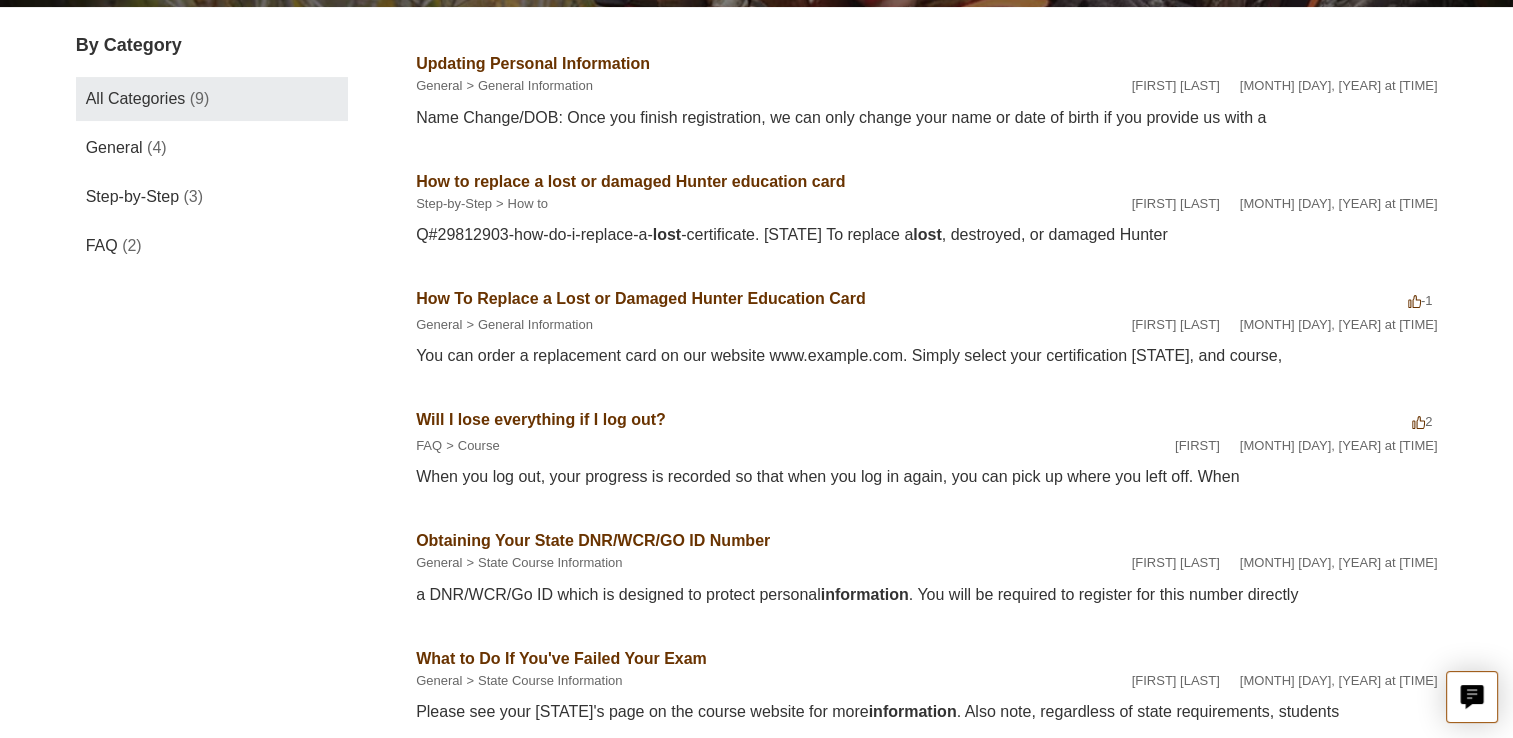 scroll, scrollTop: 339, scrollLeft: 0, axis: vertical 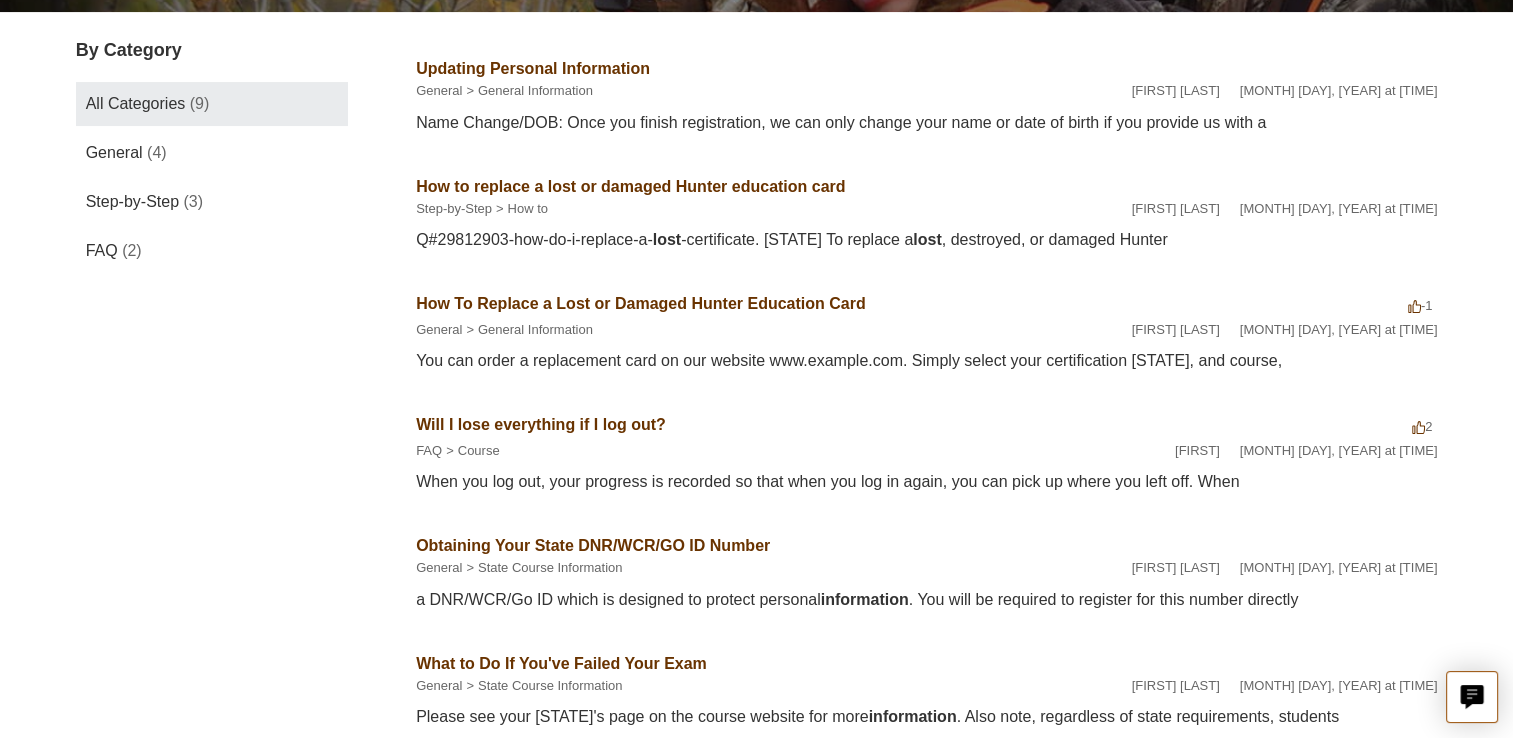 click on "Will I lose everything if I log out?" at bounding box center [541, 424] 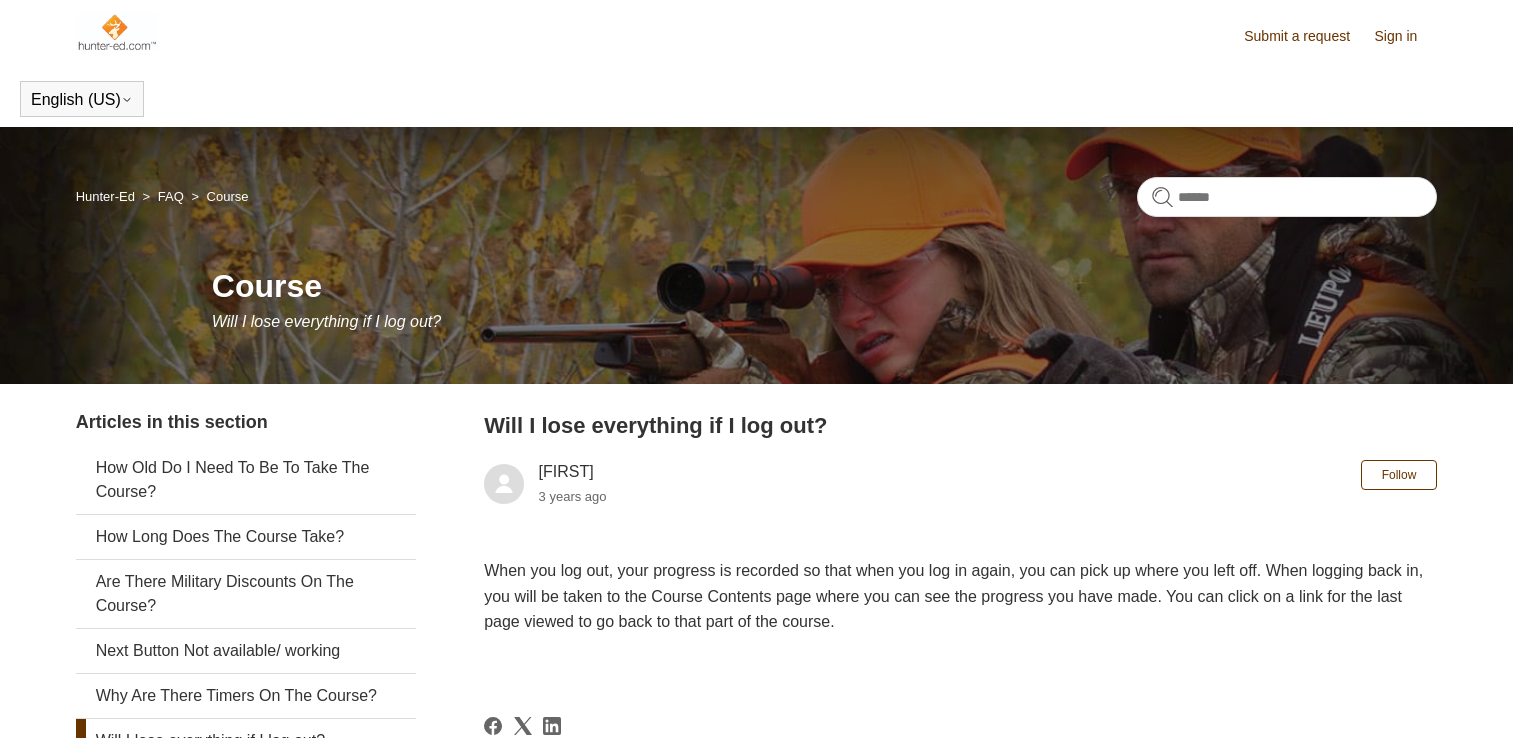 scroll, scrollTop: 0, scrollLeft: 0, axis: both 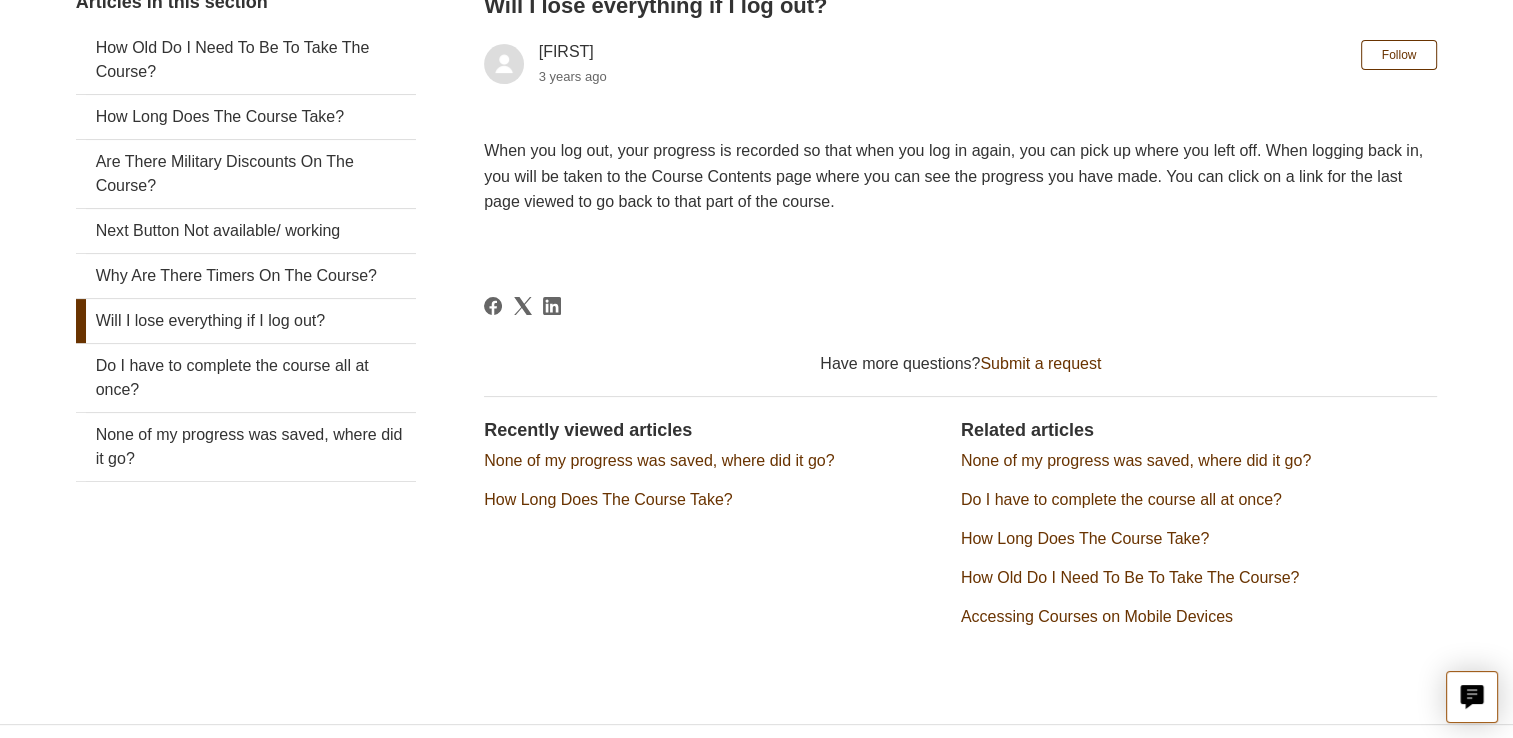 click on "None of my progress was saved, where did it go?" at bounding box center [1136, 460] 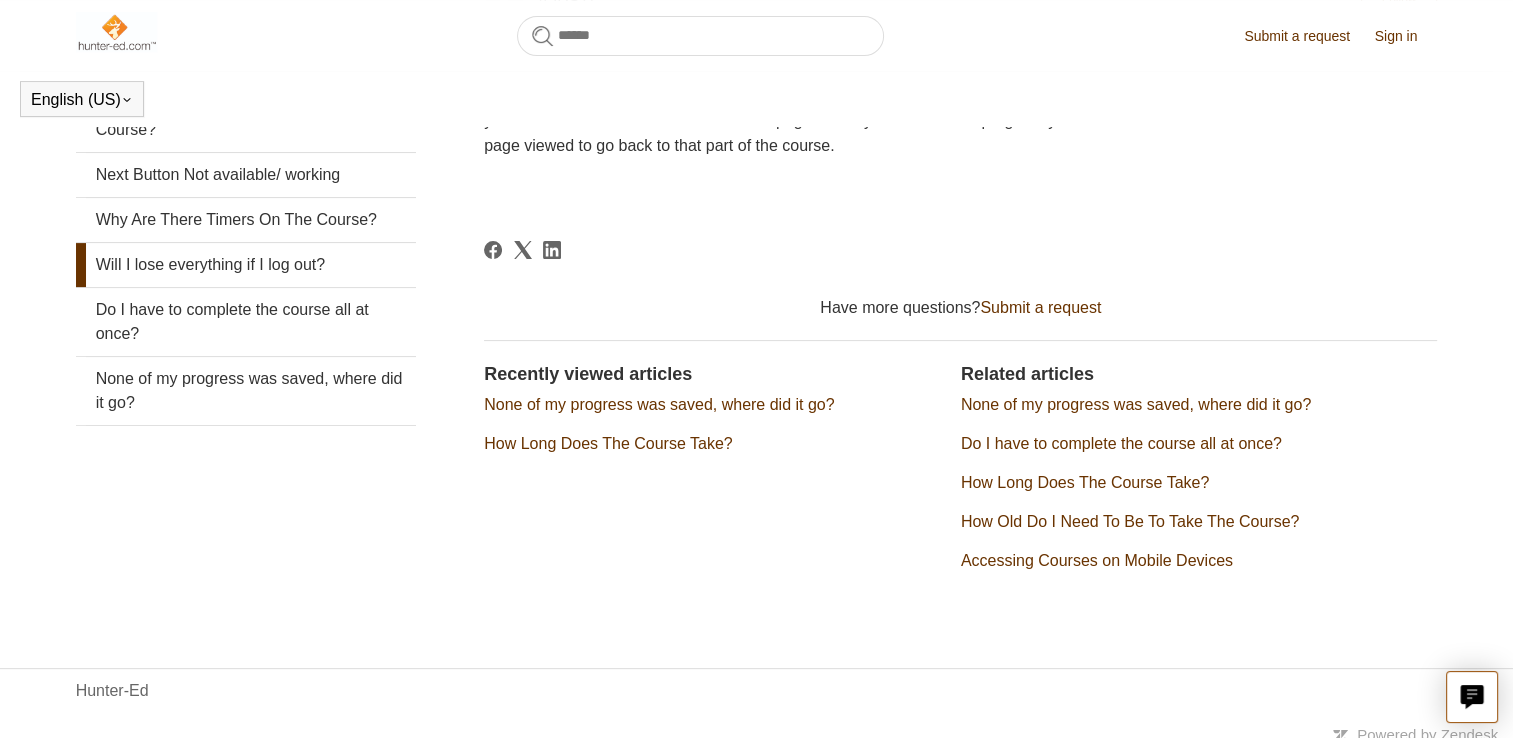 scroll, scrollTop: 364, scrollLeft: 0, axis: vertical 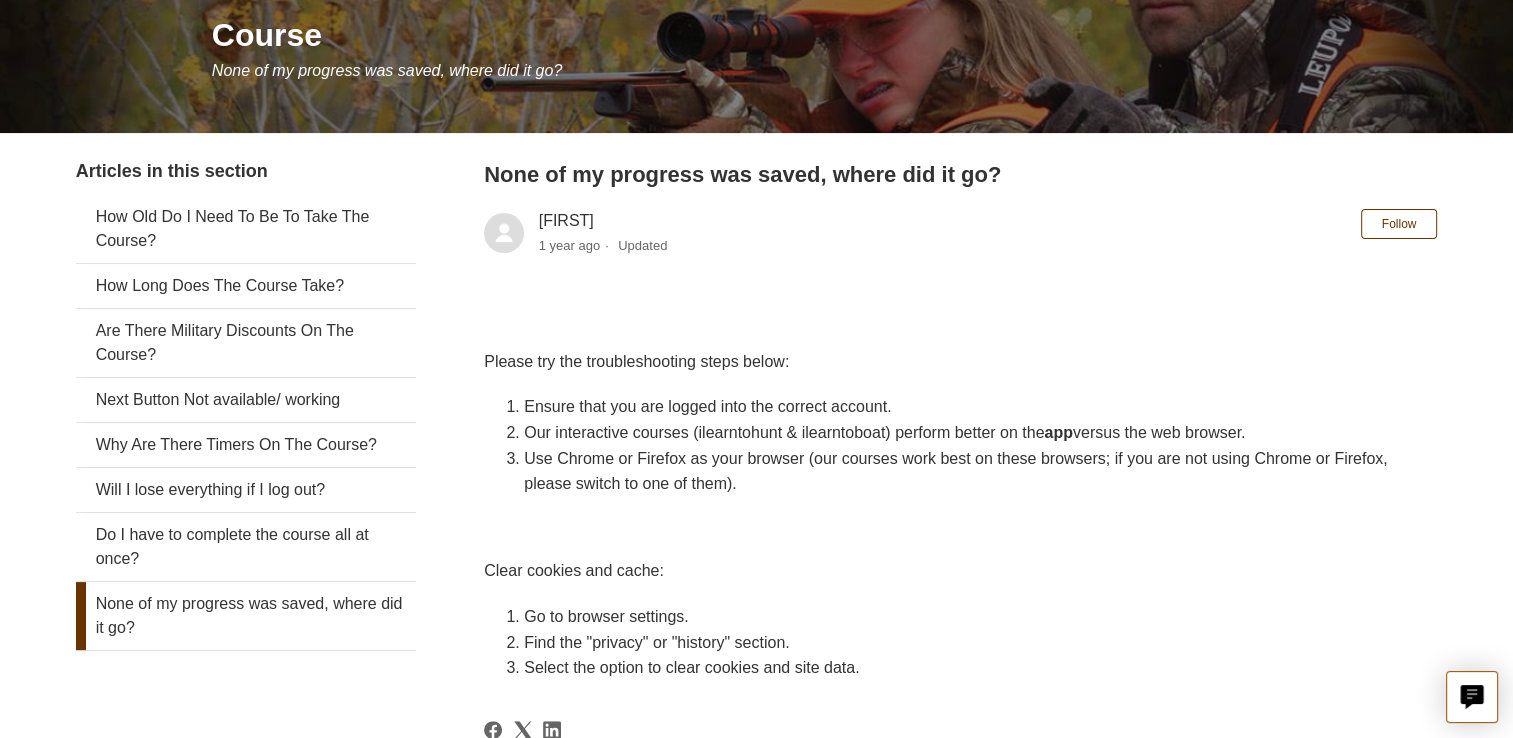click on "Why Are There Timers On The Course?" at bounding box center [246, 445] 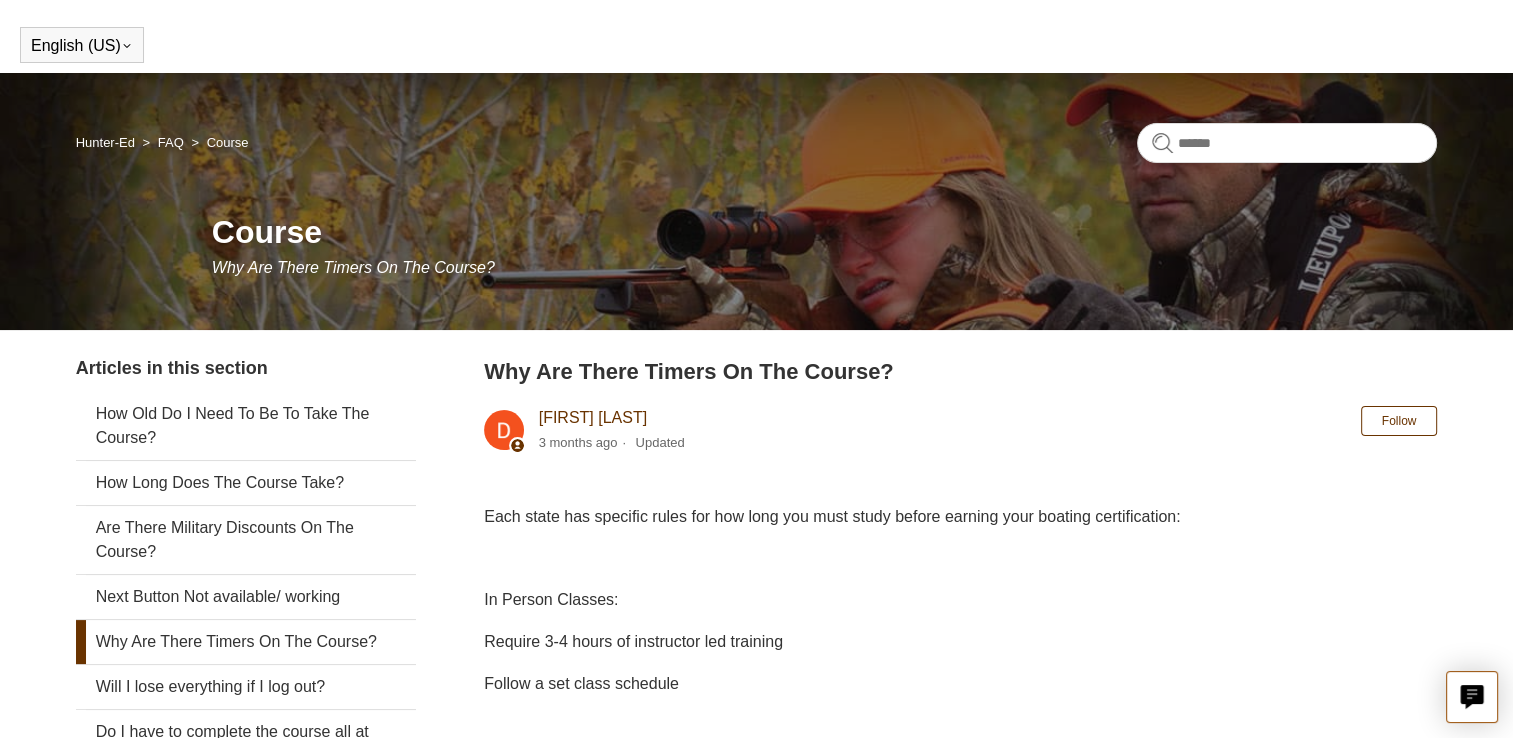 scroll, scrollTop: 0, scrollLeft: 0, axis: both 